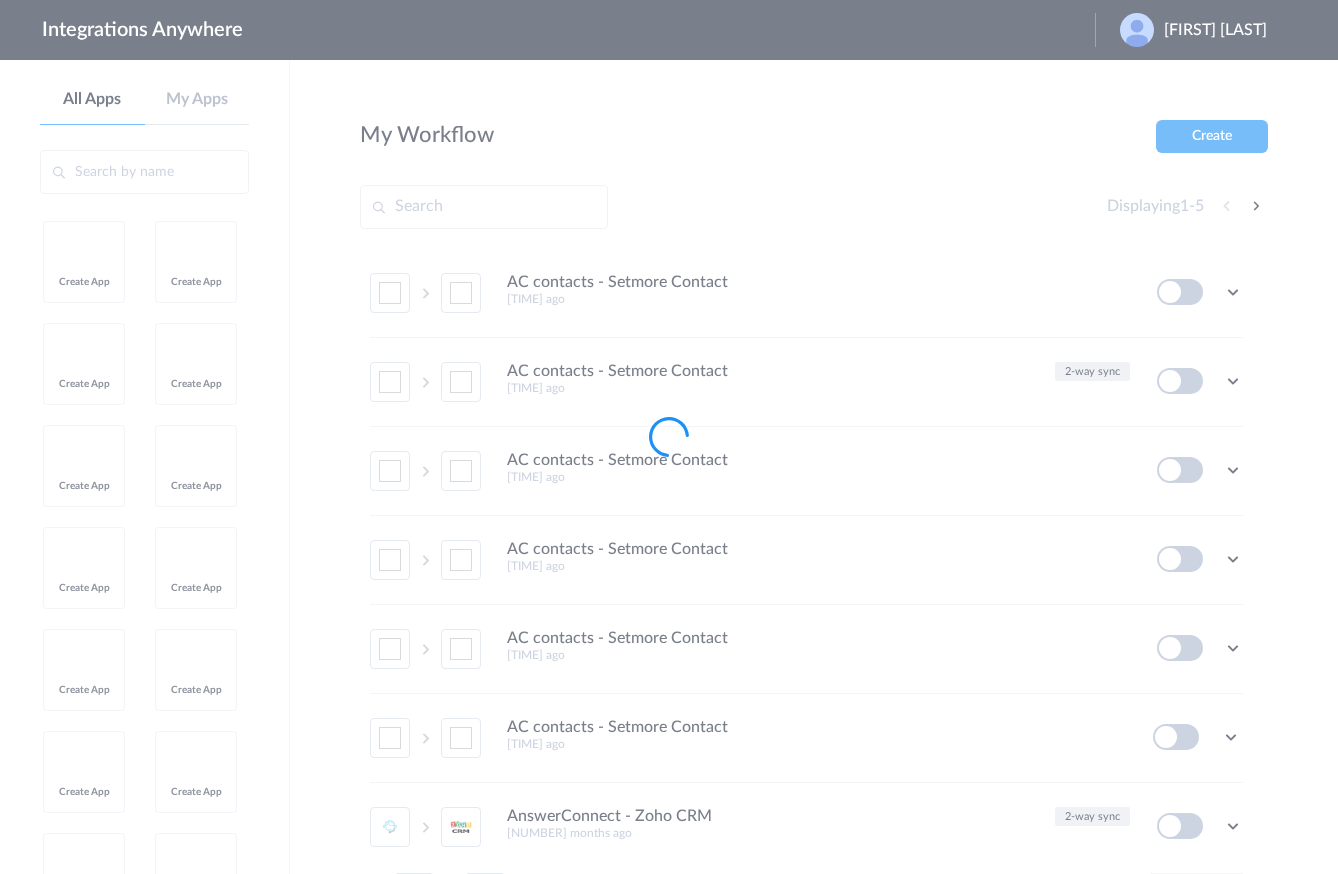 scroll, scrollTop: 0, scrollLeft: 0, axis: both 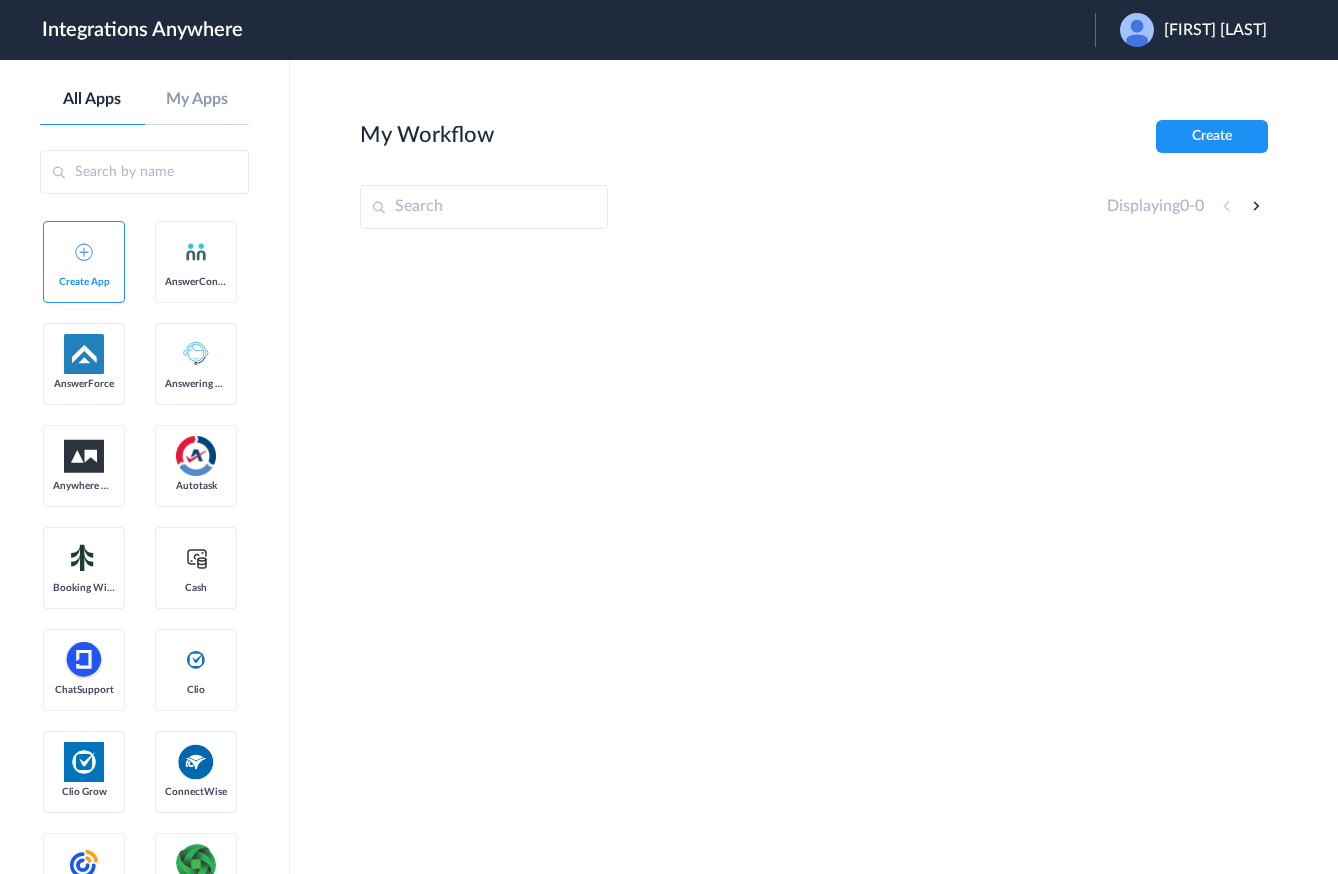 click on "Daniel Deitch" at bounding box center (1215, 30) 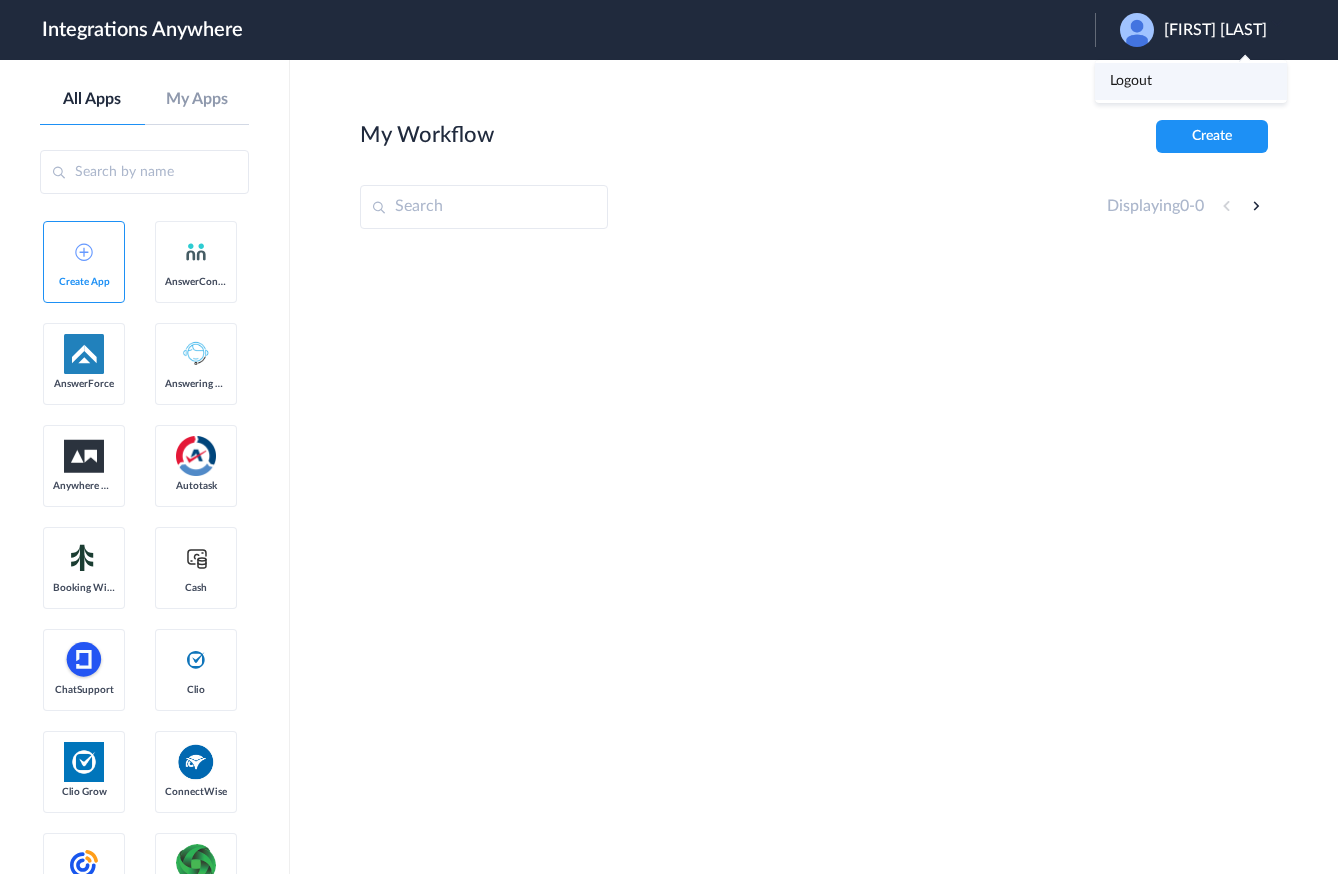 click on "Logout" at bounding box center (1191, 81) 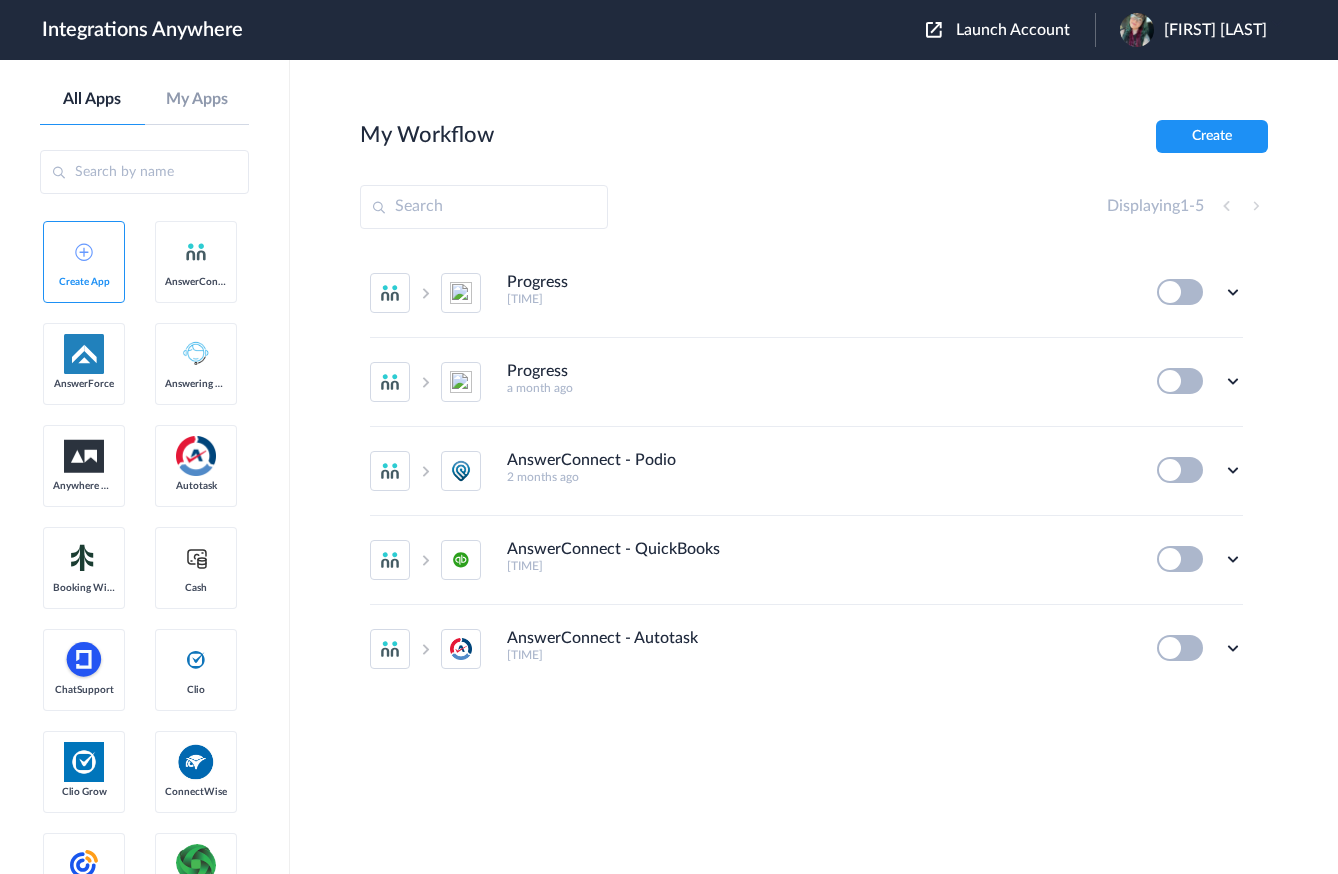 scroll, scrollTop: 0, scrollLeft: 0, axis: both 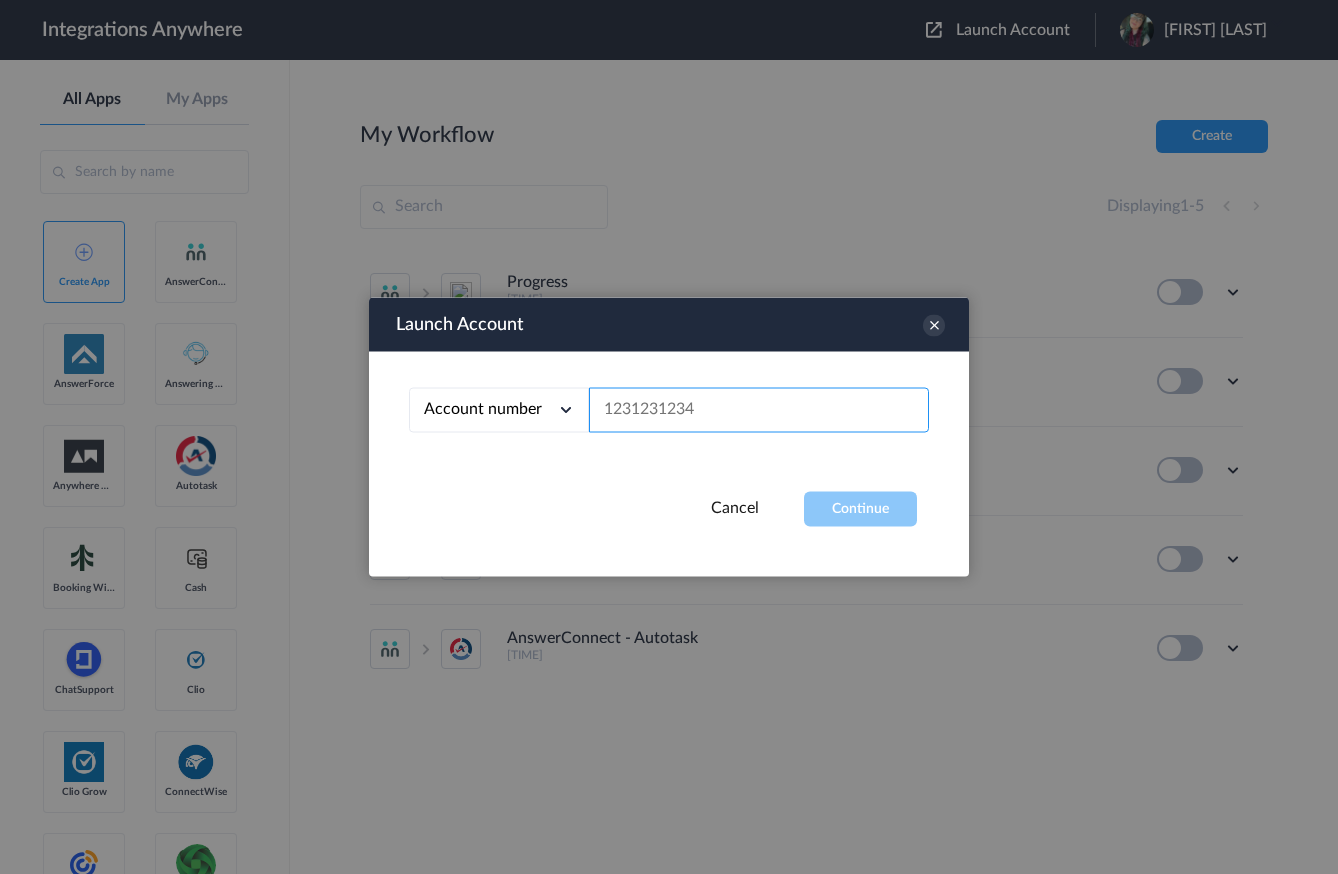 click at bounding box center [759, 410] 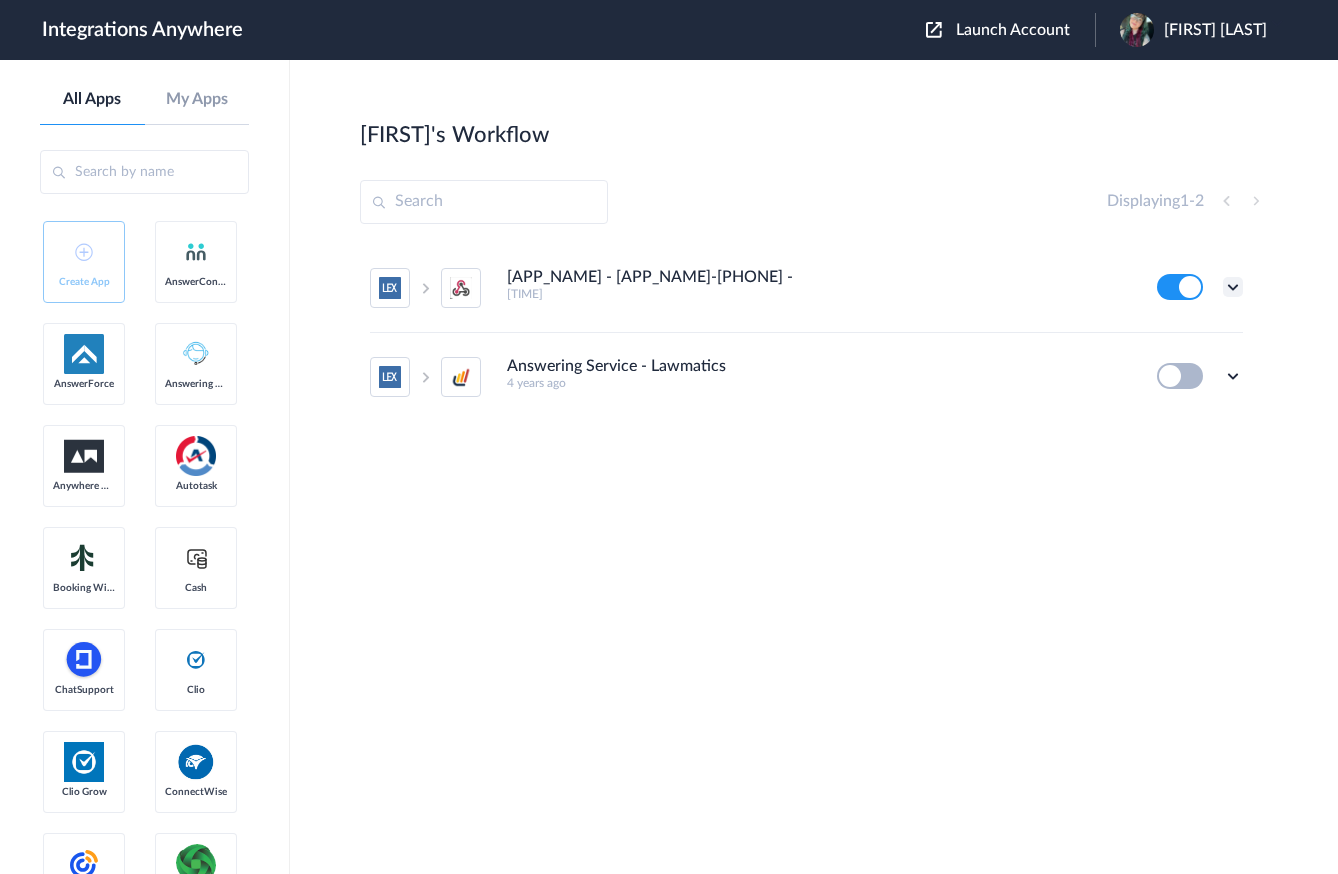 click at bounding box center [1233, 287] 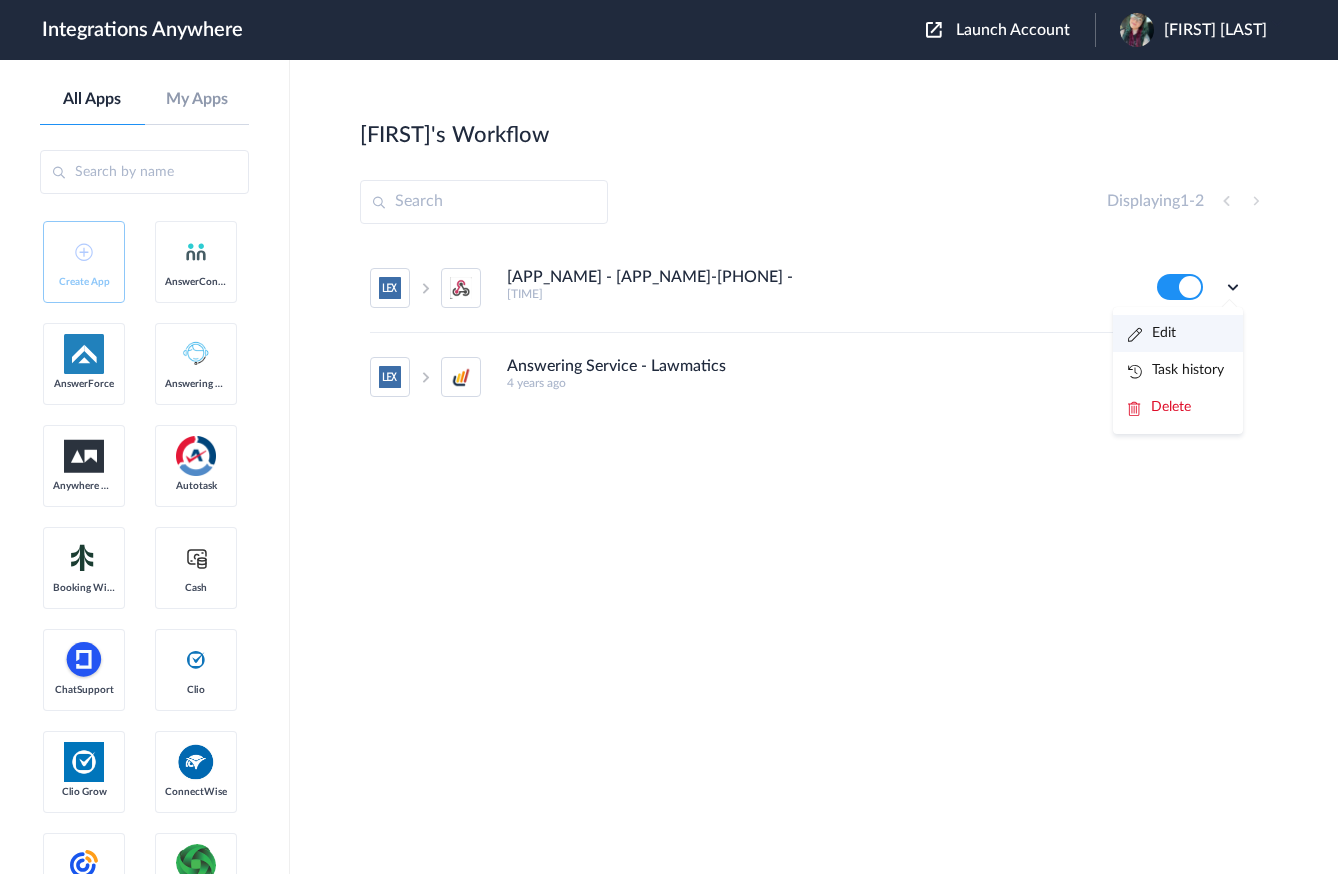click on "Edit" at bounding box center [1178, 333] 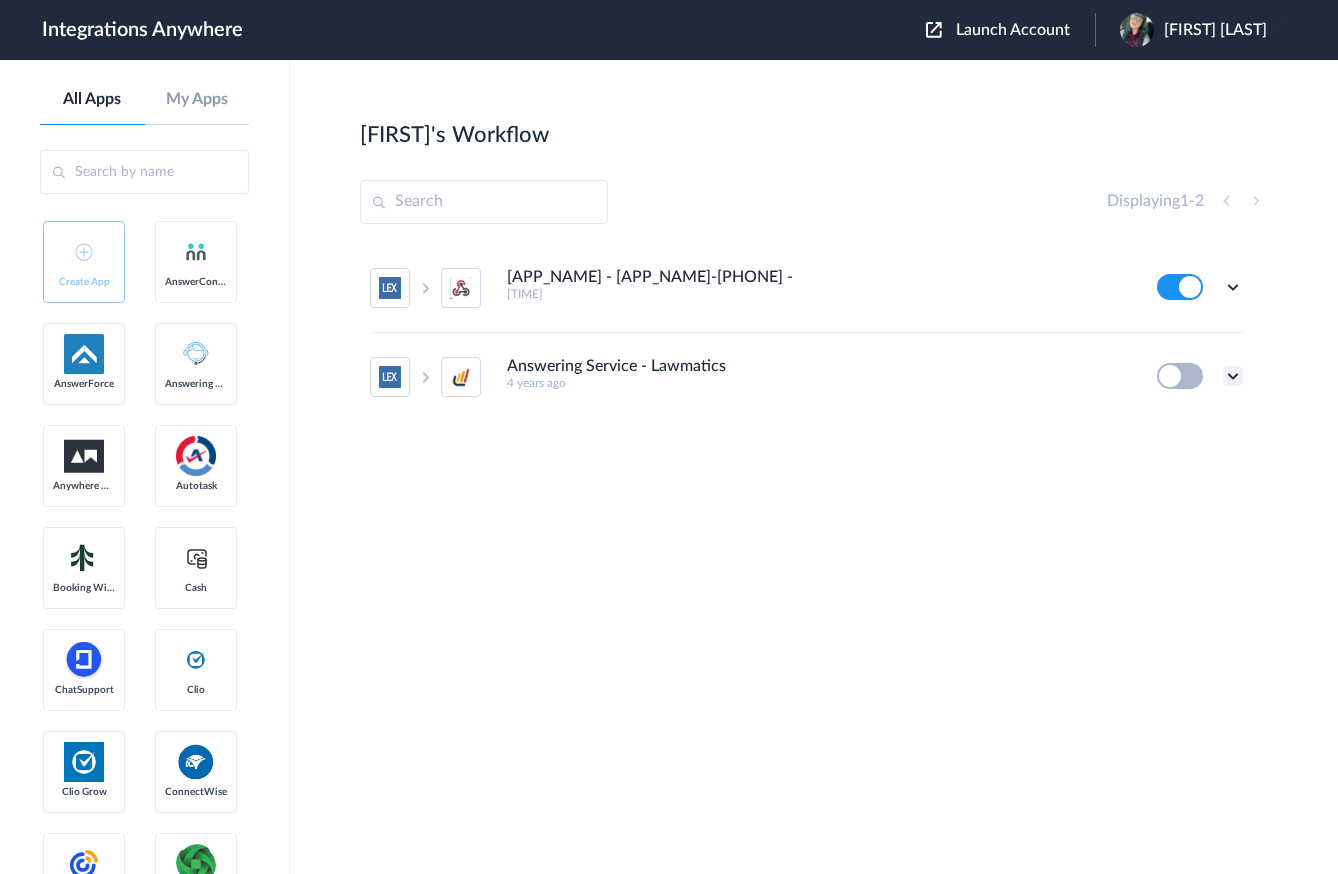 click at bounding box center [1233, 376] 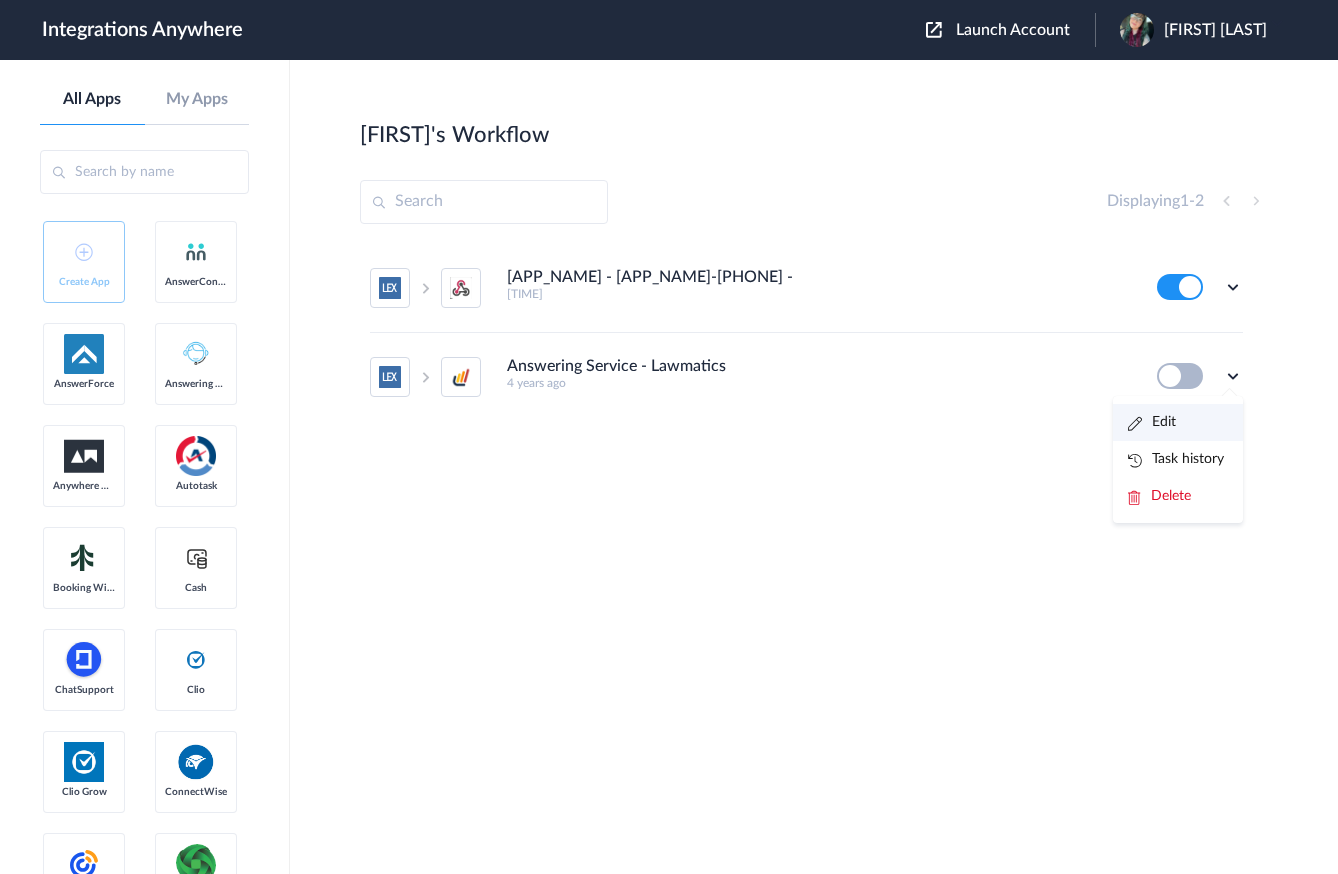 click on "Edit" at bounding box center (1178, 422) 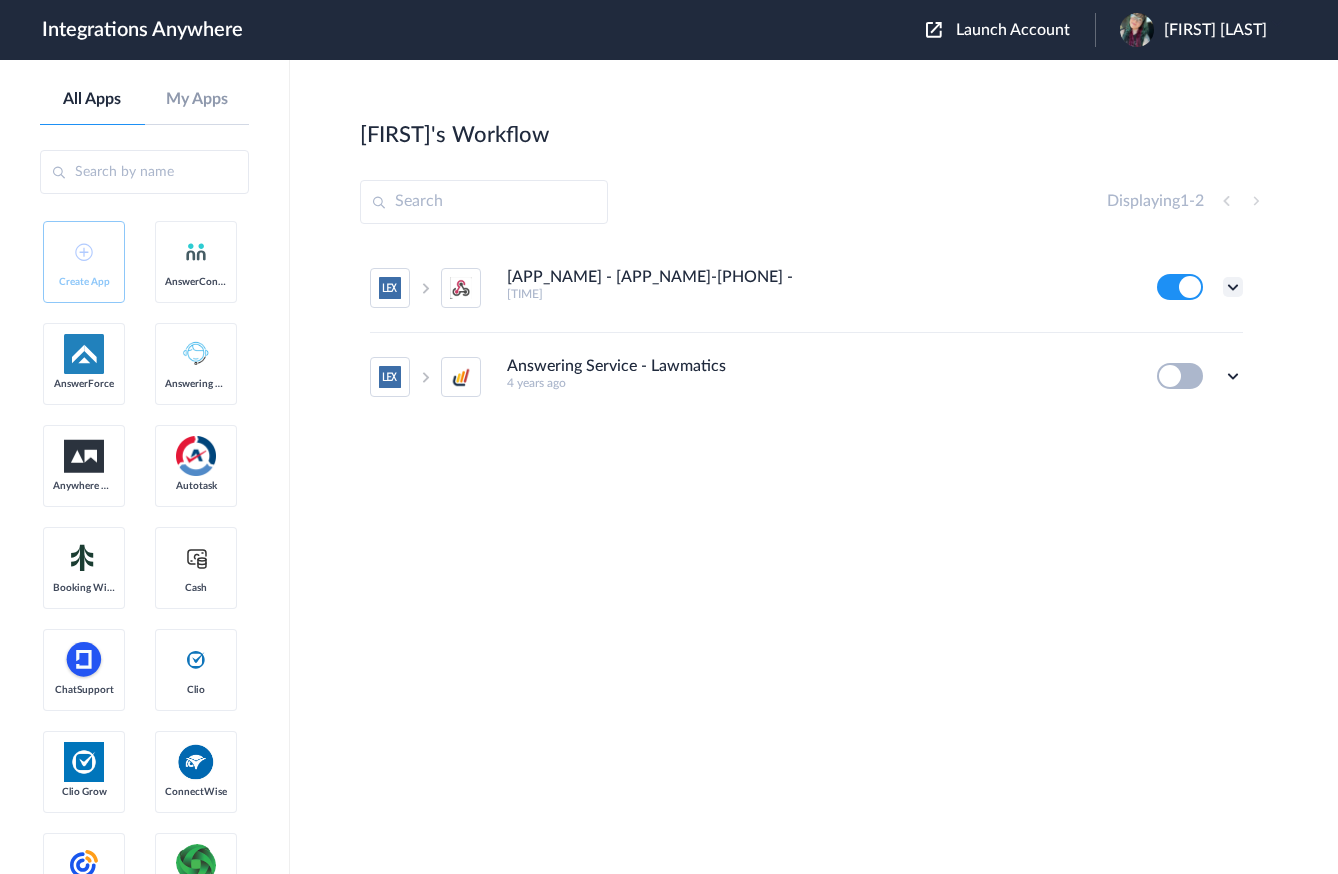 click at bounding box center [1233, 287] 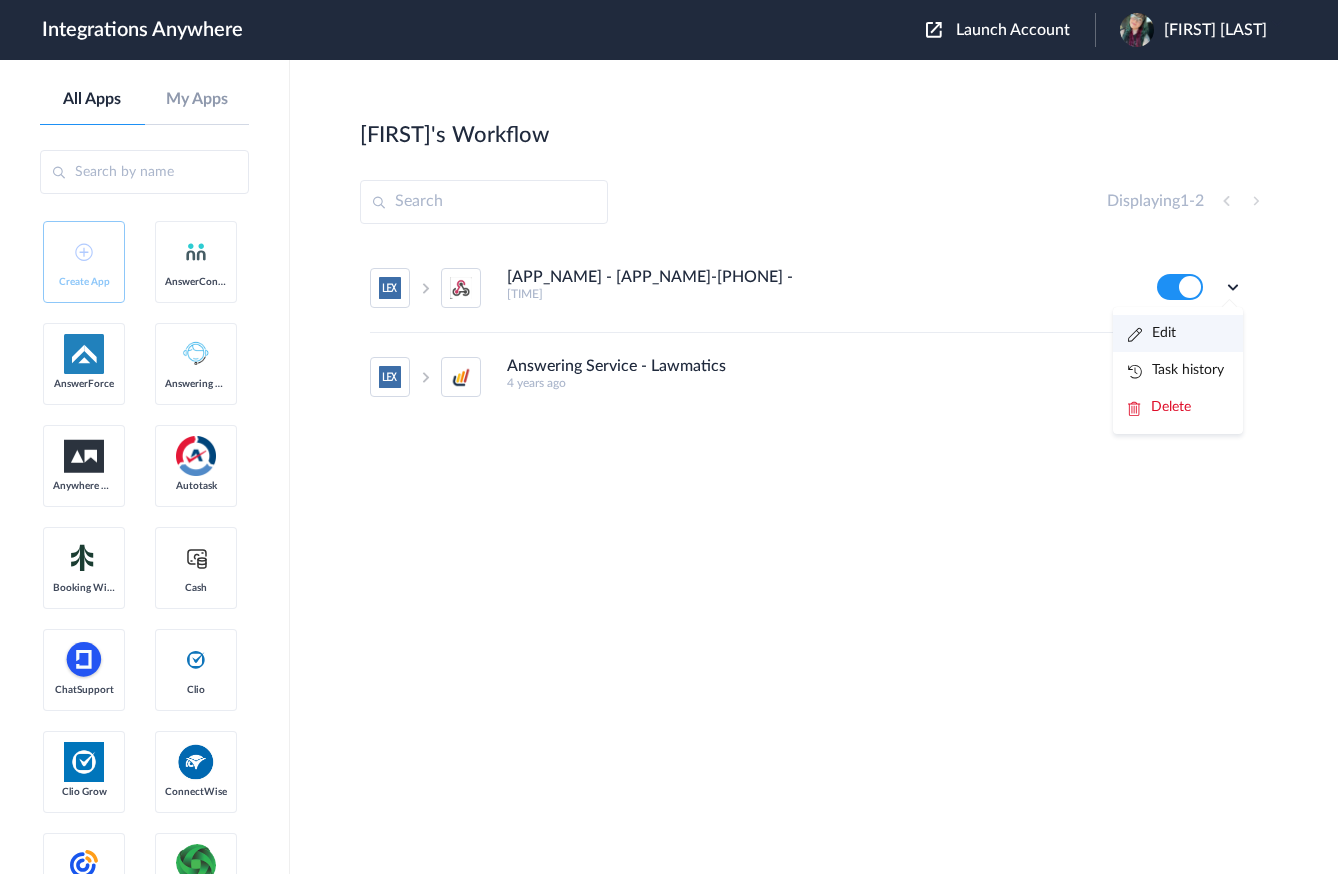 click on "Edit" at bounding box center (1152, 333) 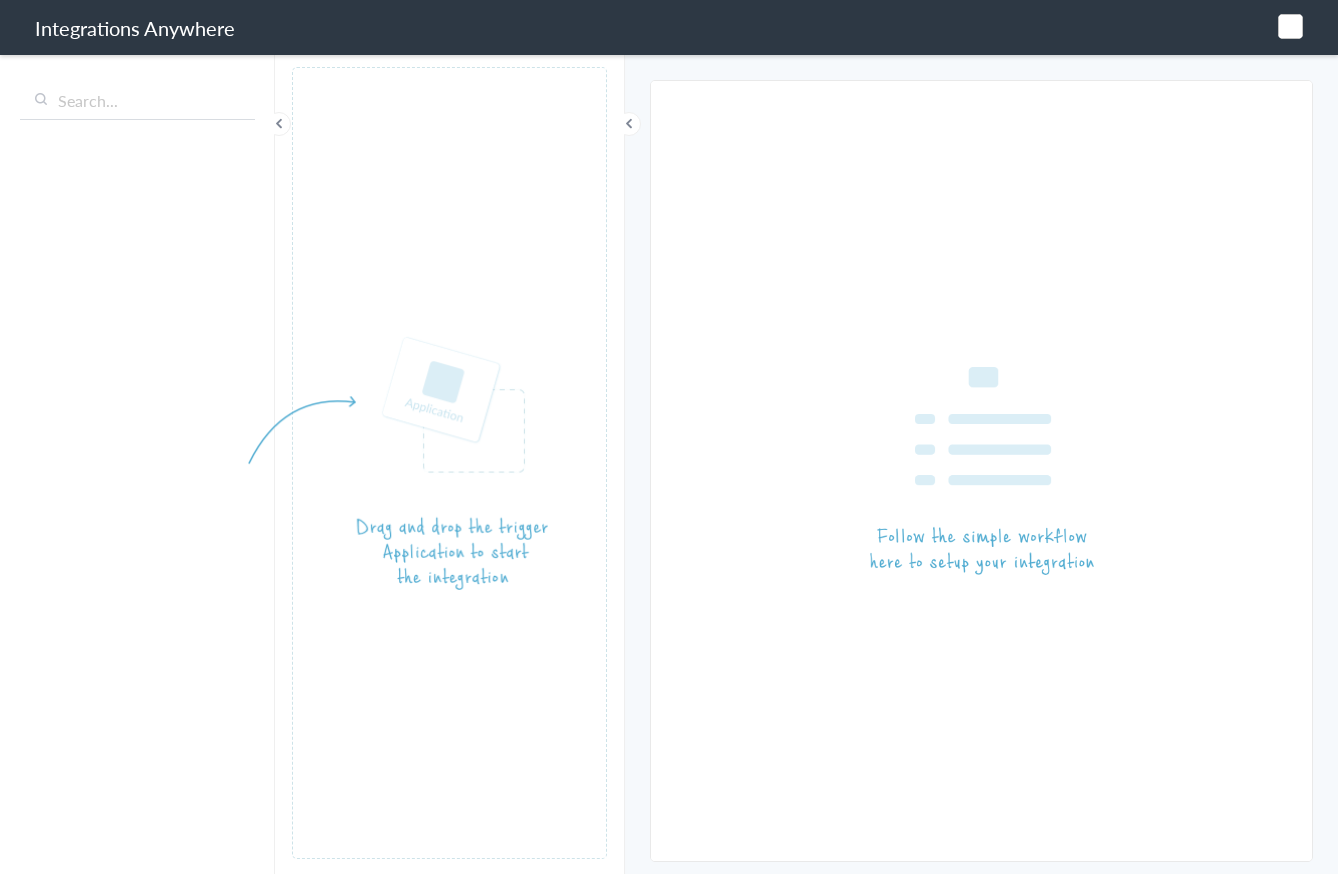 scroll, scrollTop: 0, scrollLeft: 0, axis: both 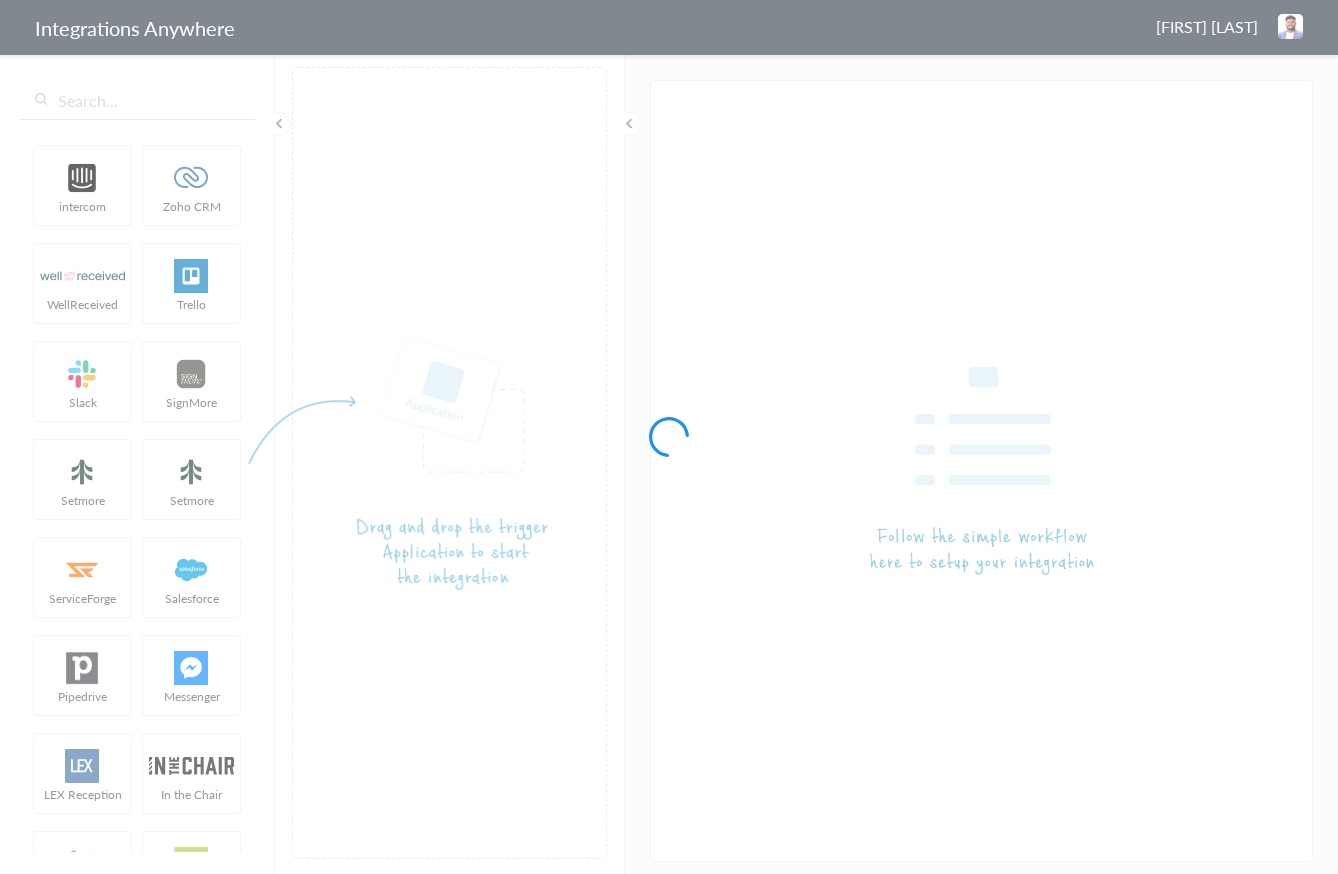 type on "Lex Reception - Marra Law- [PHONE] -" 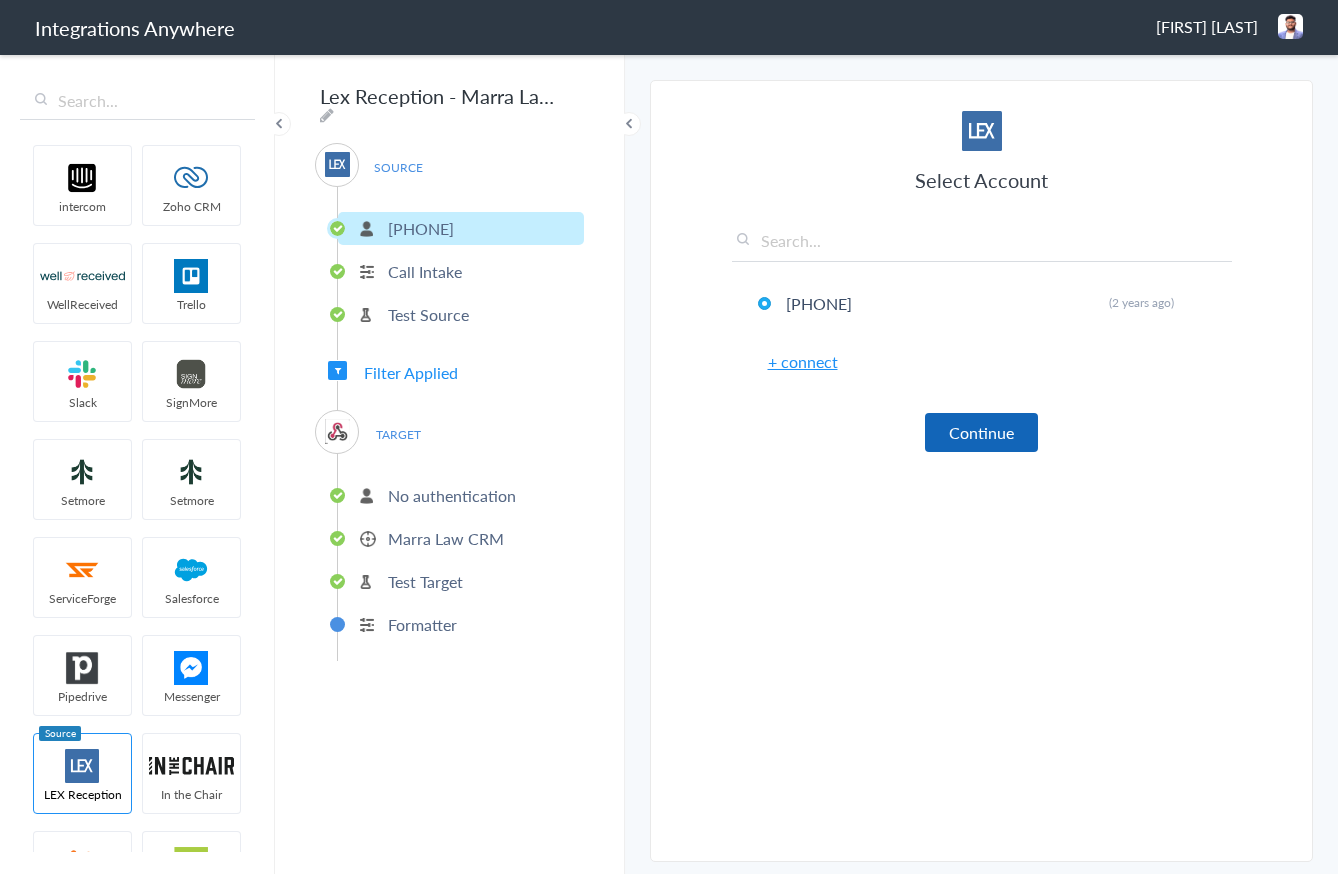 click on "Continue" at bounding box center [981, 432] 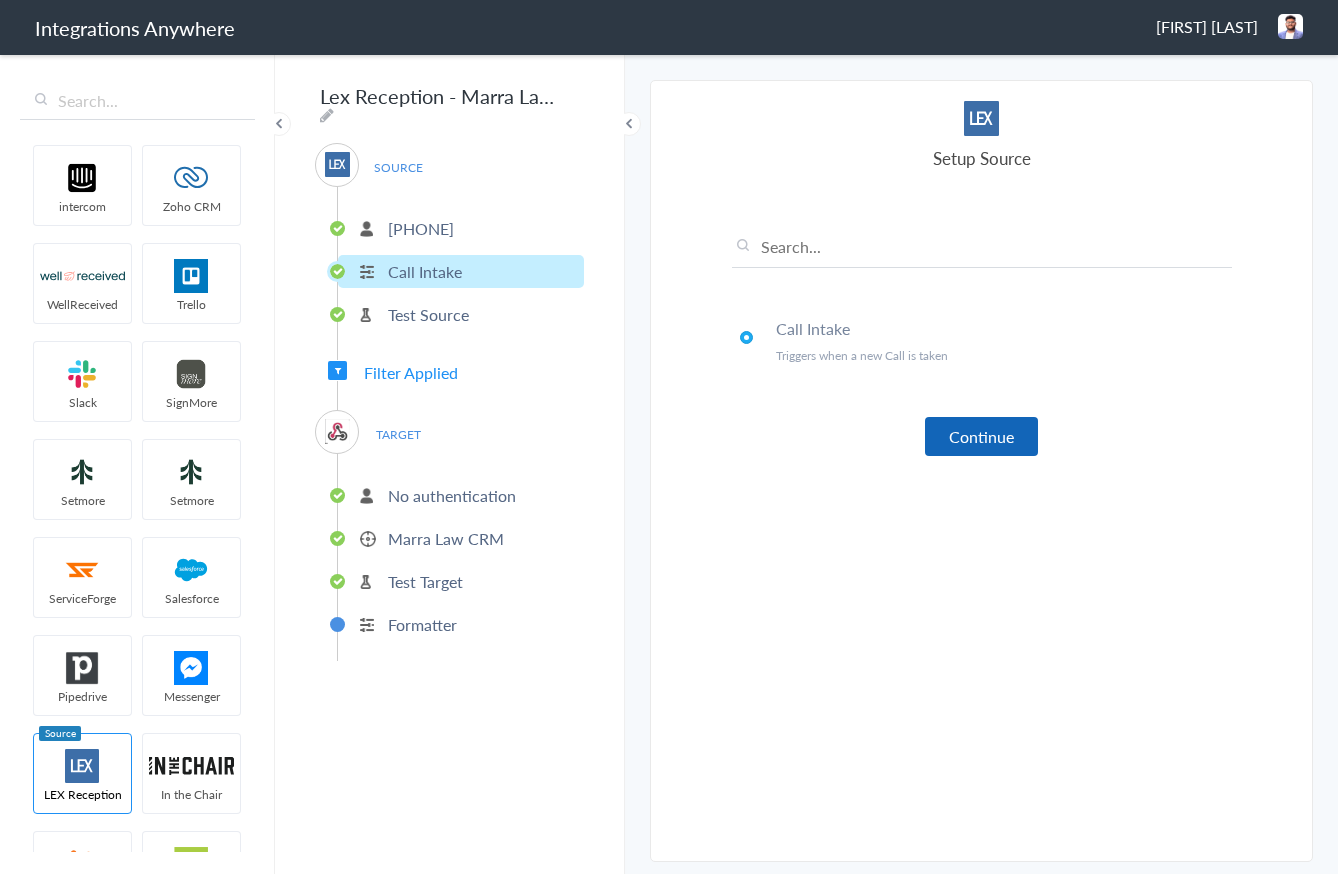 click on "Continue" at bounding box center (981, 436) 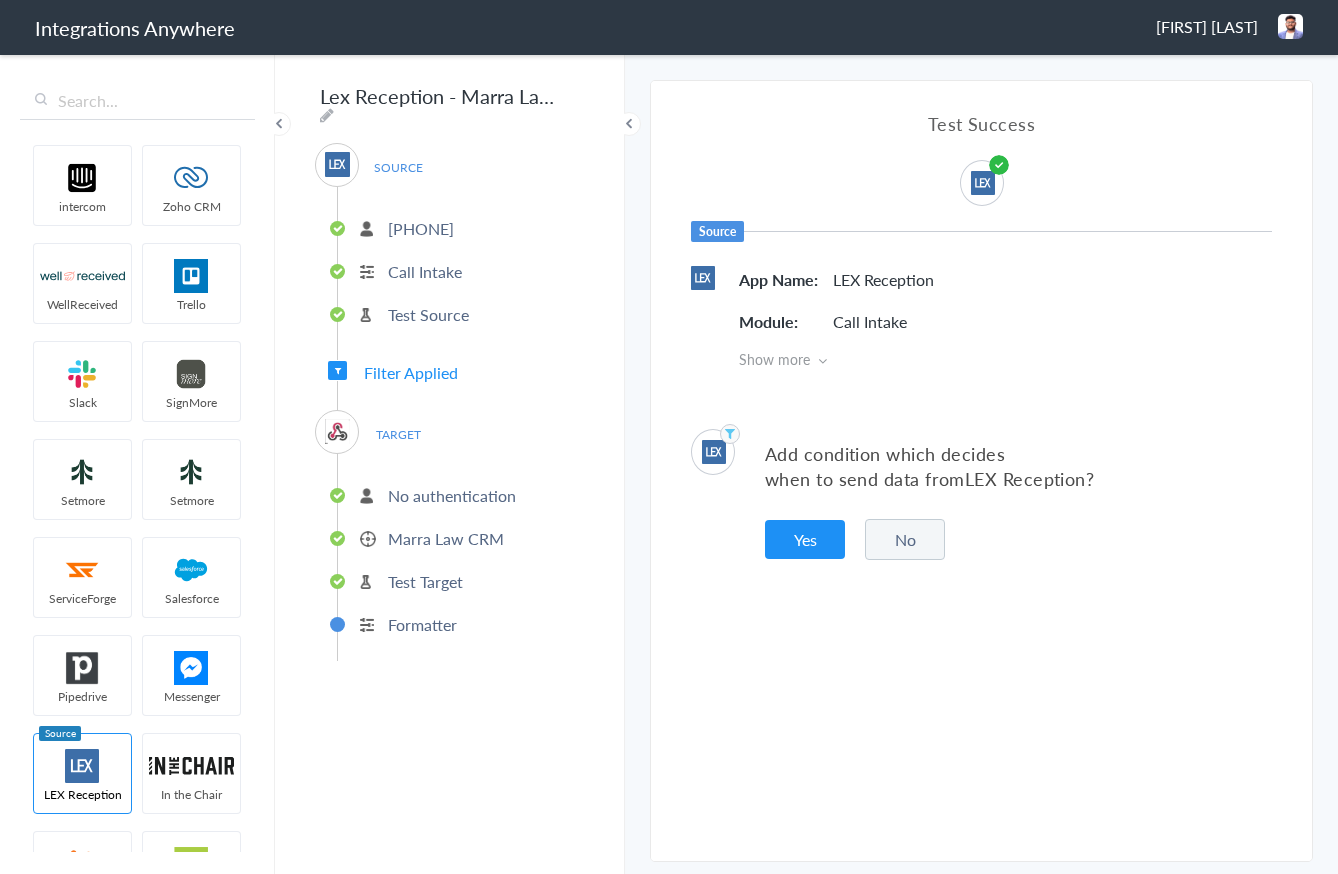 click on "No" at bounding box center (905, 539) 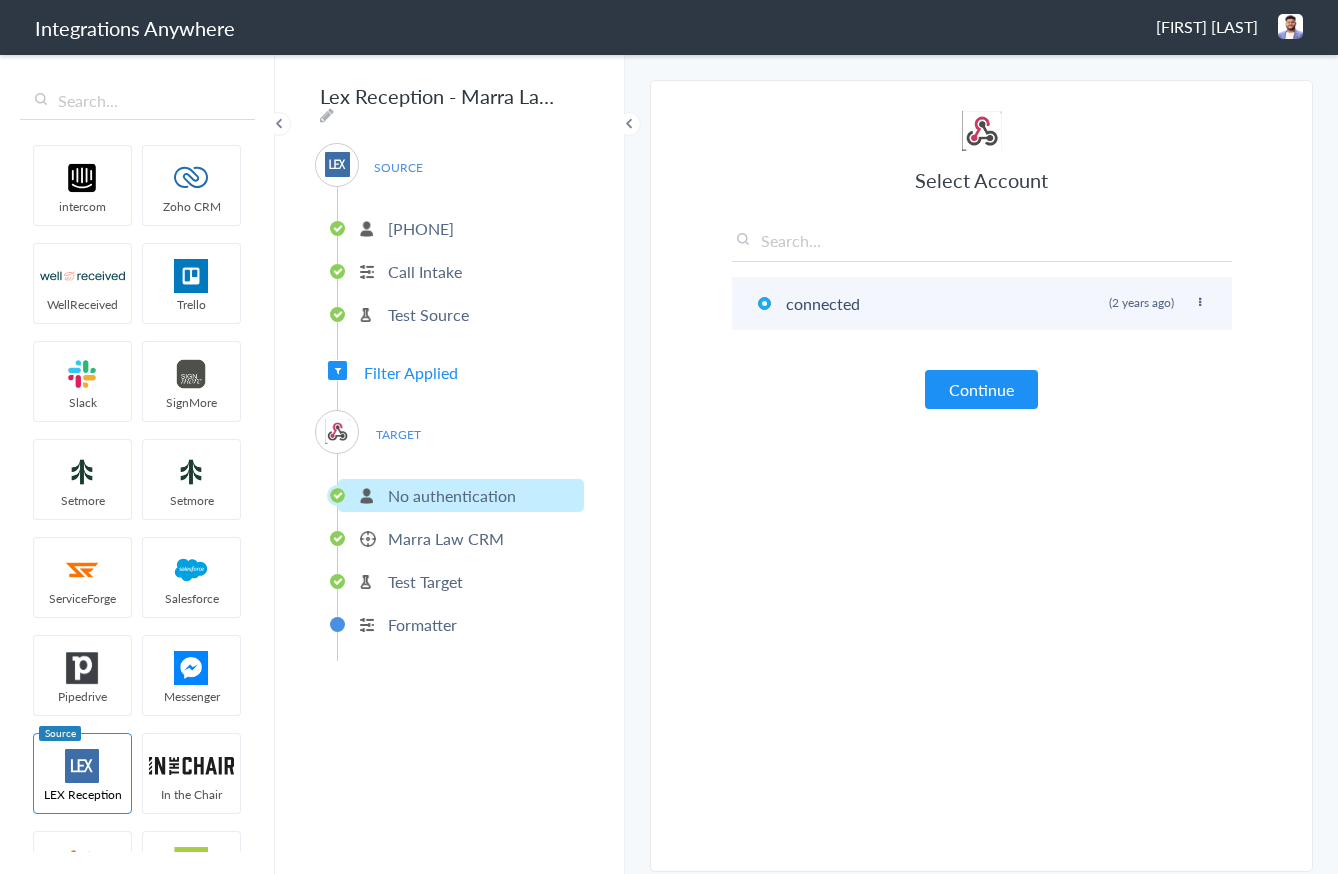 click at bounding box center [1200, 302] 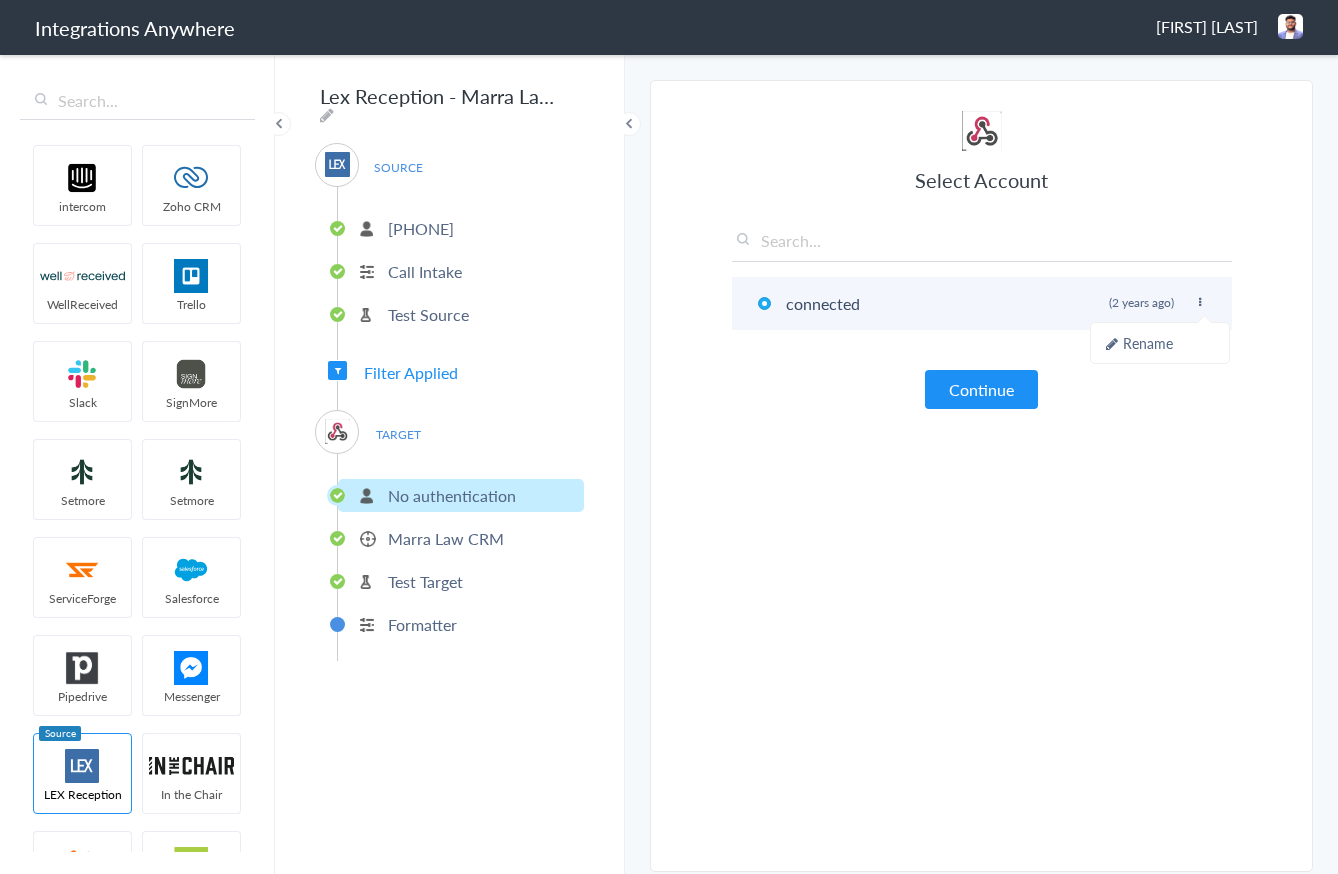 click on "connected       Rename   Delete   (2 years ago)" at bounding box center (982, 303) 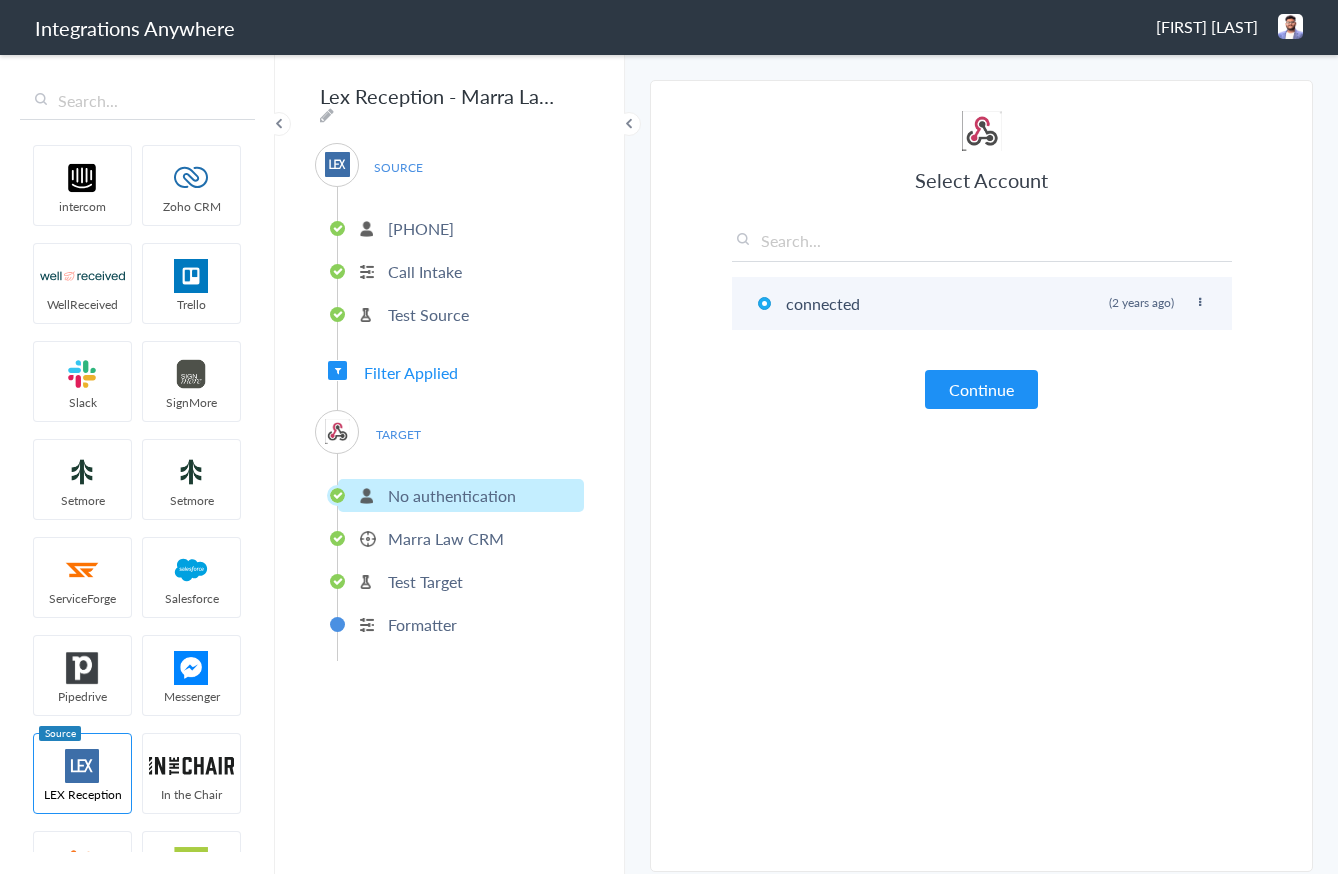 click on "connected       Rename   Delete   (2 years ago)" at bounding box center (982, 303) 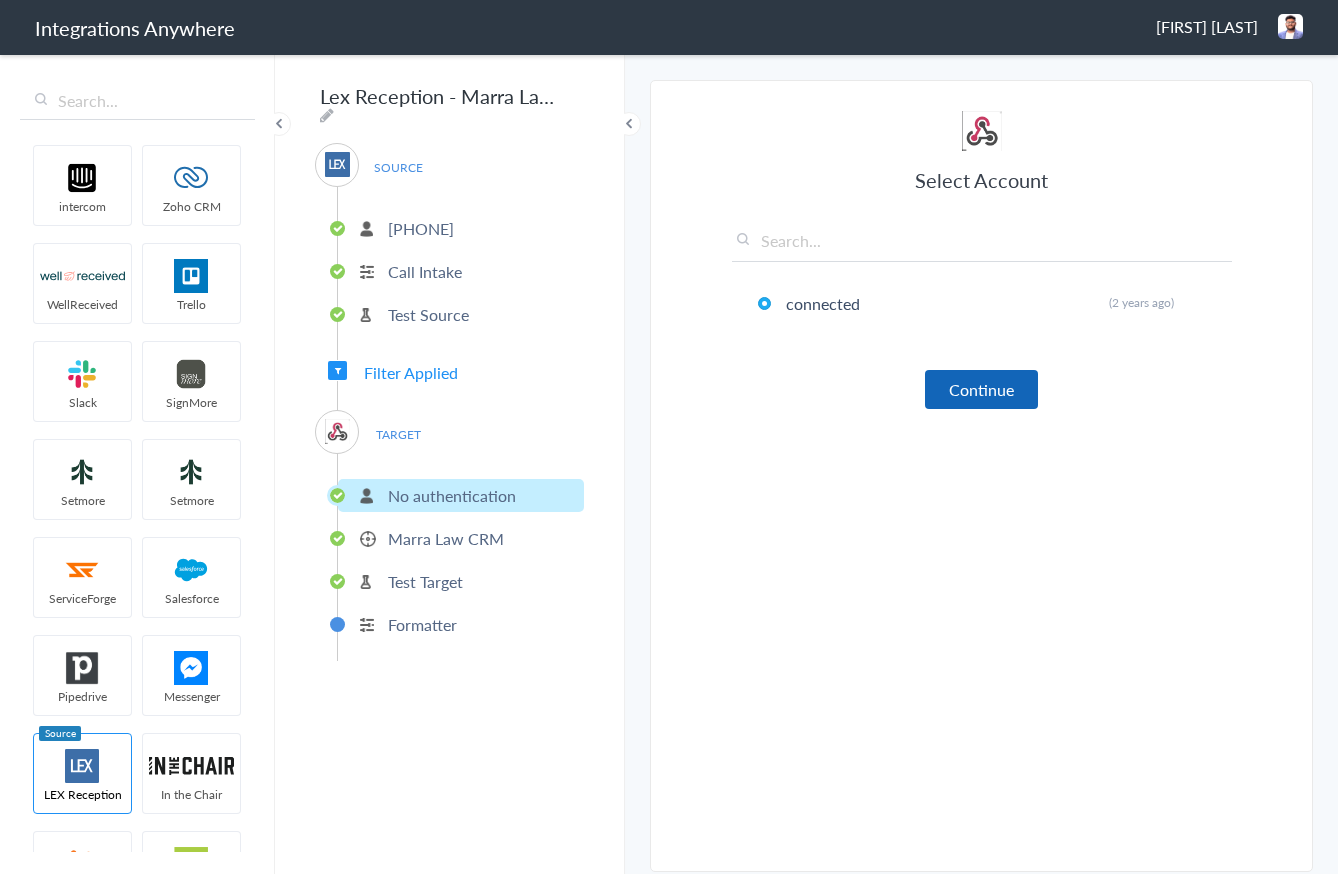 click on "Continue" at bounding box center [981, 389] 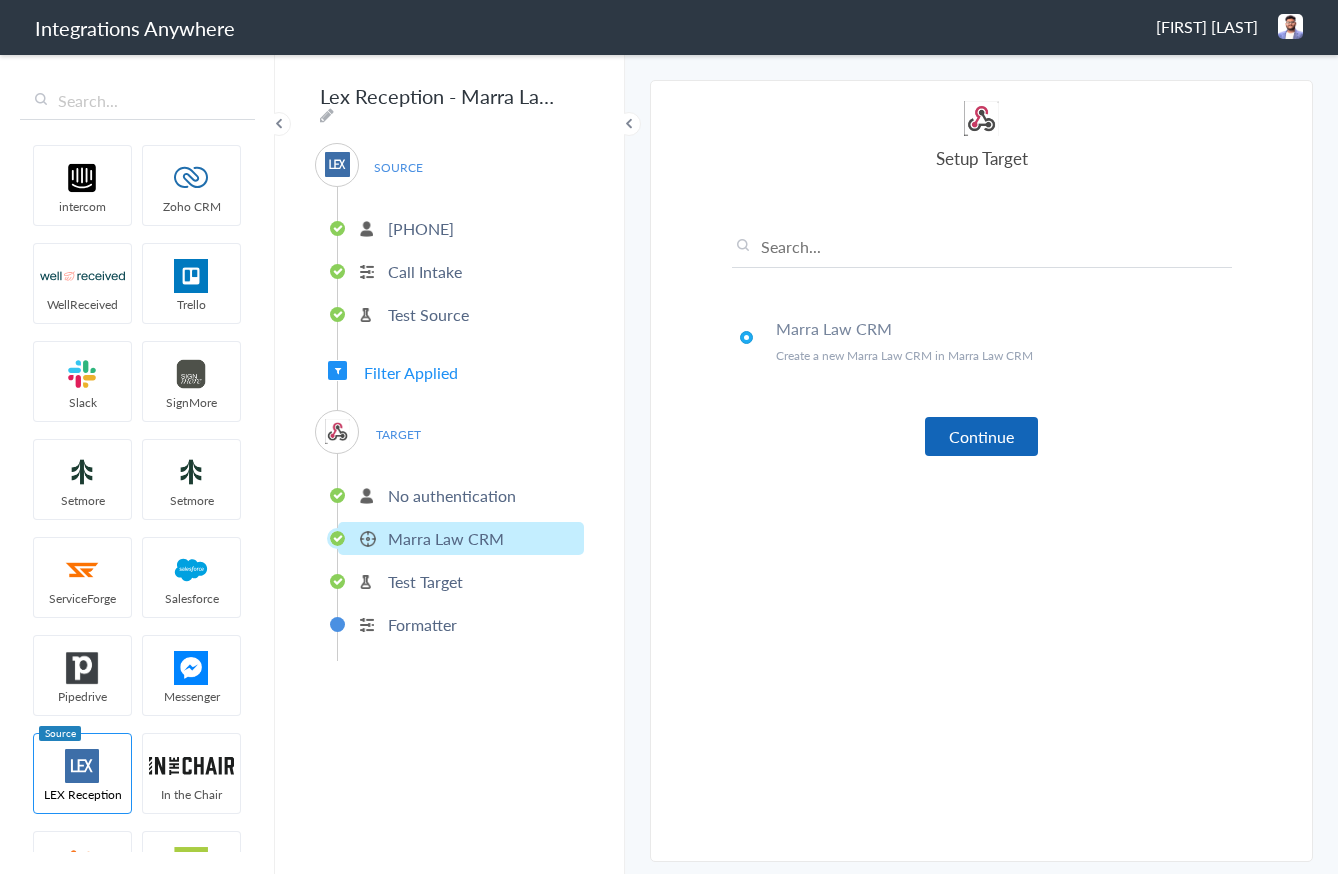 click on "Continue" at bounding box center (981, 436) 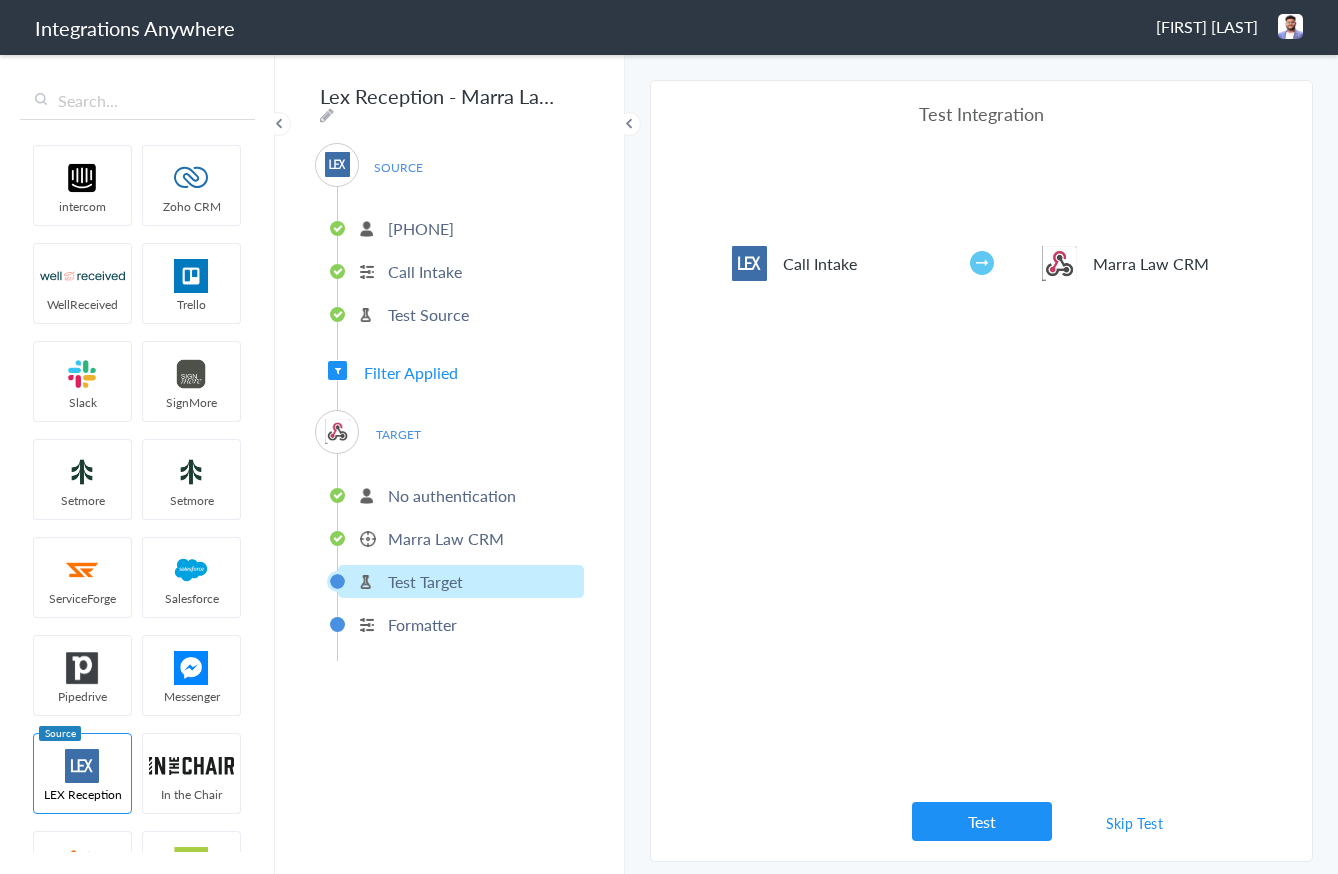click on "Skip Test" at bounding box center [1135, 823] 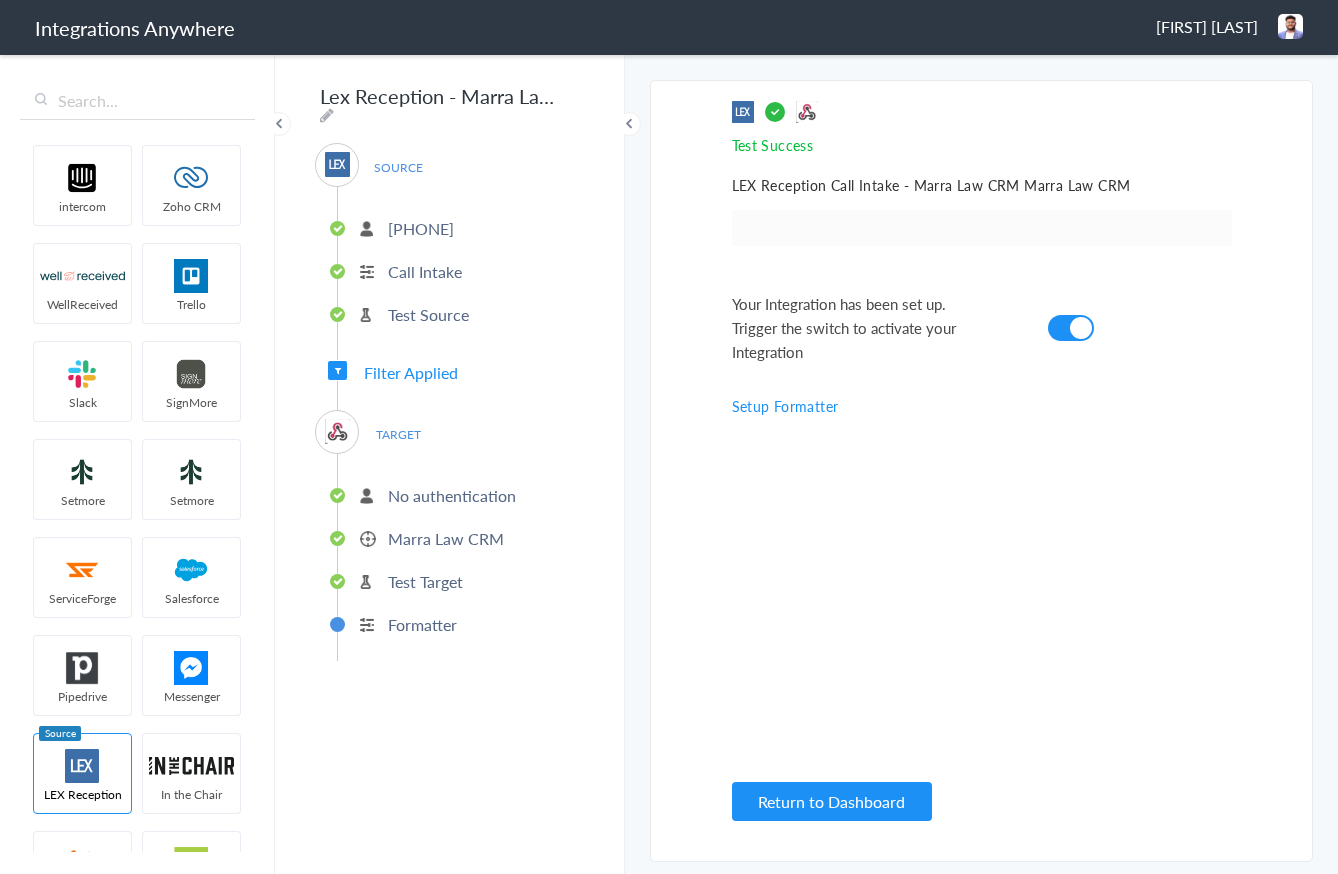click at bounding box center [807, 112] 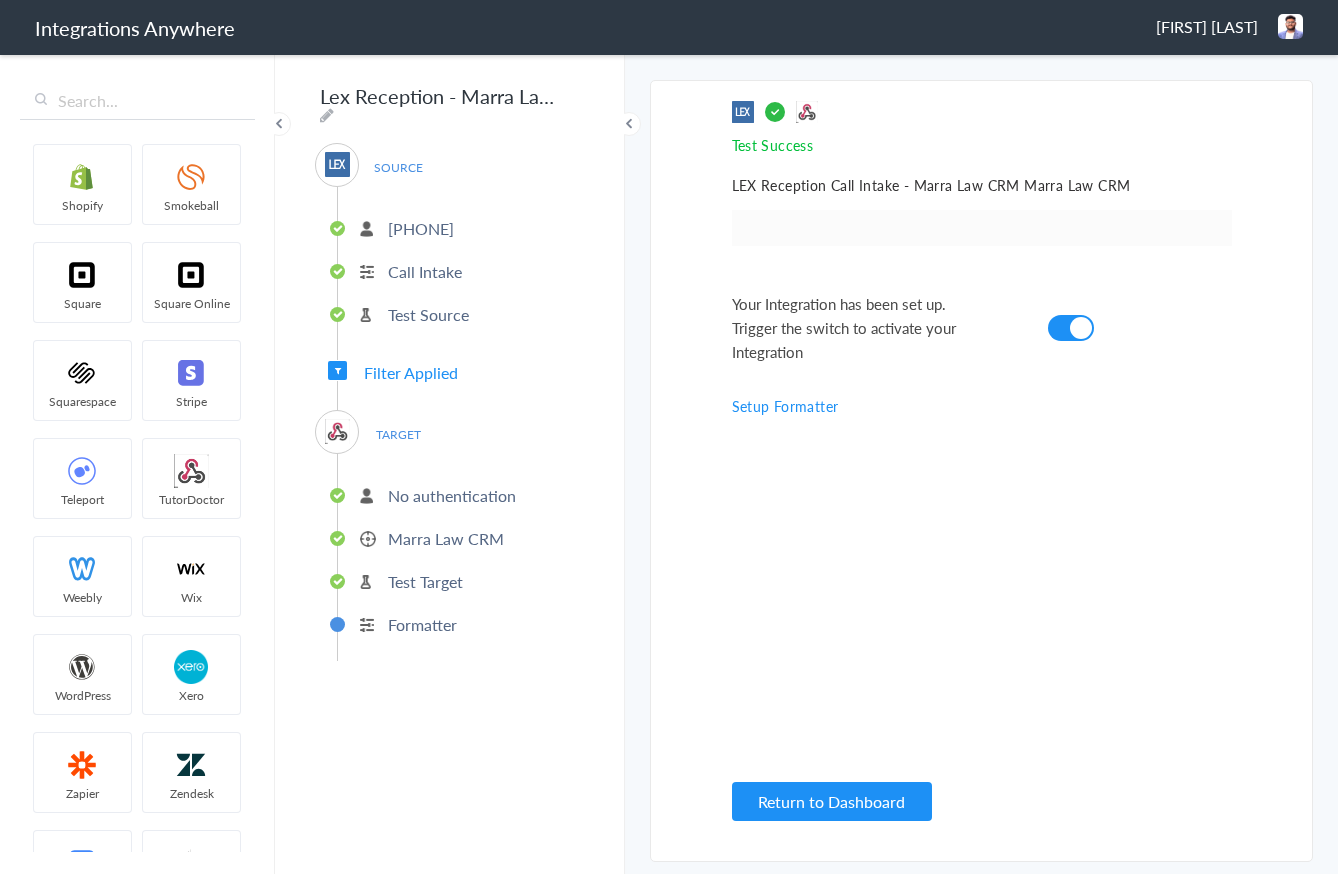 scroll, scrollTop: 3925, scrollLeft: 0, axis: vertical 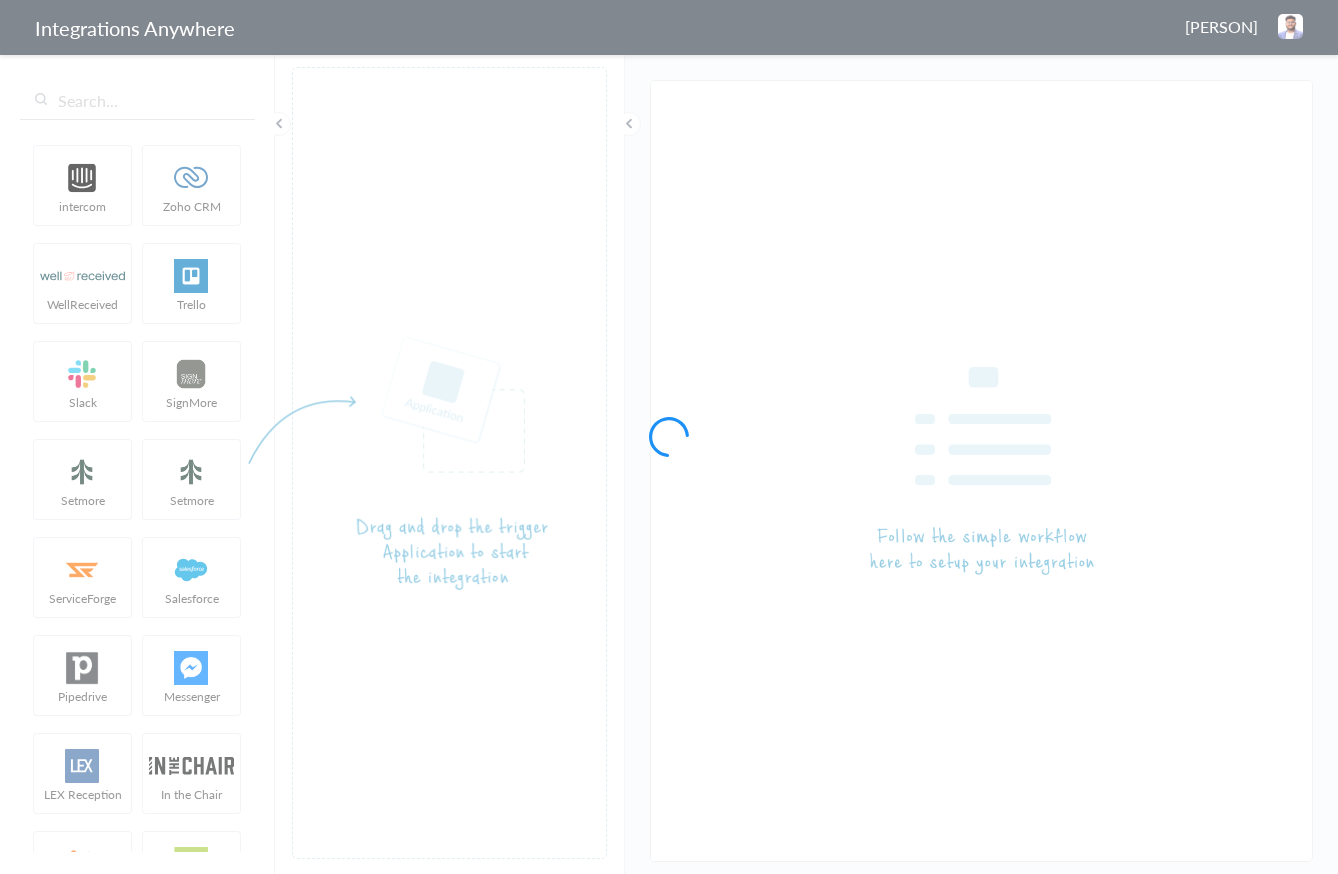 type on "Answering Service - Lawmatics" 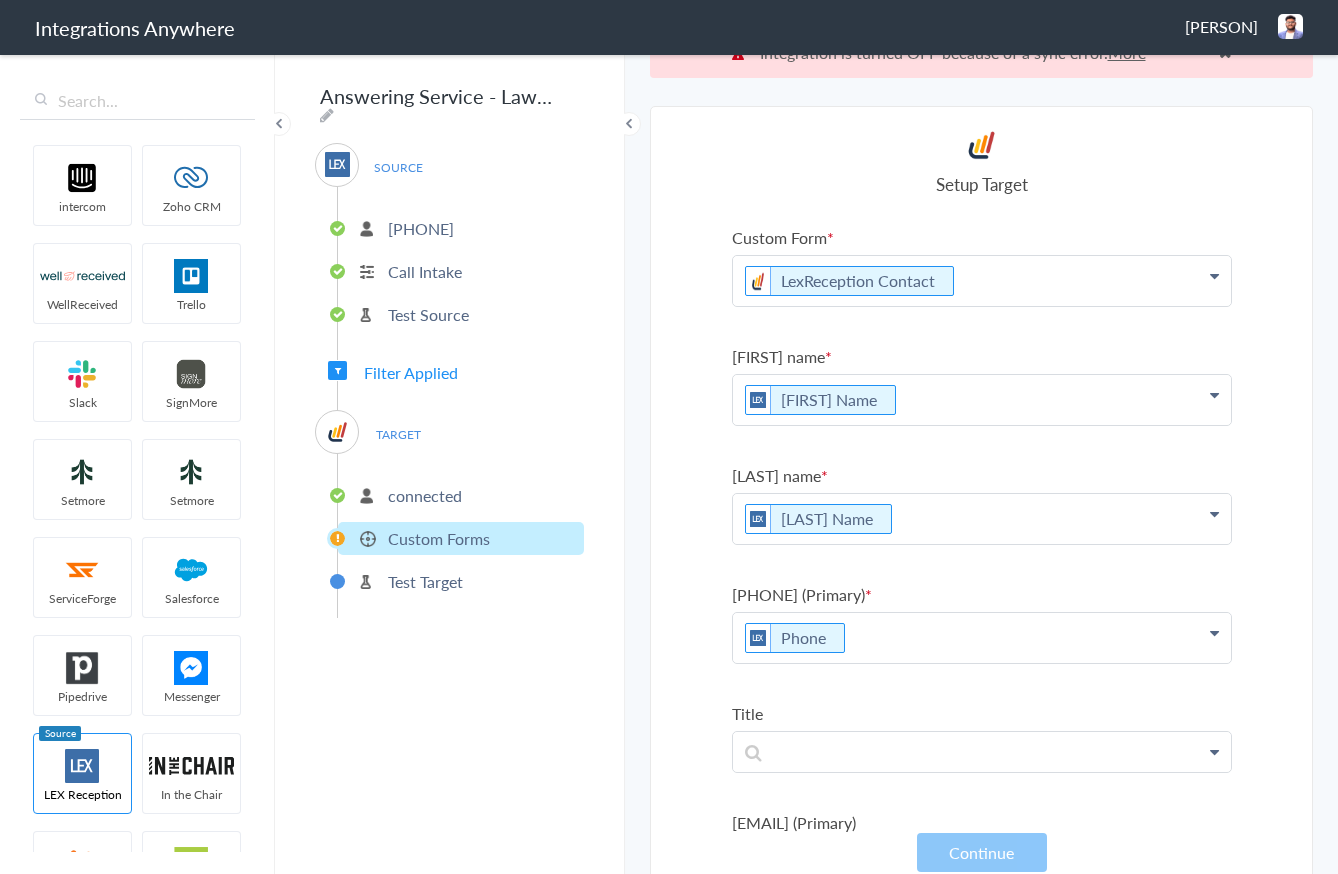scroll, scrollTop: 51, scrollLeft: 0, axis: vertical 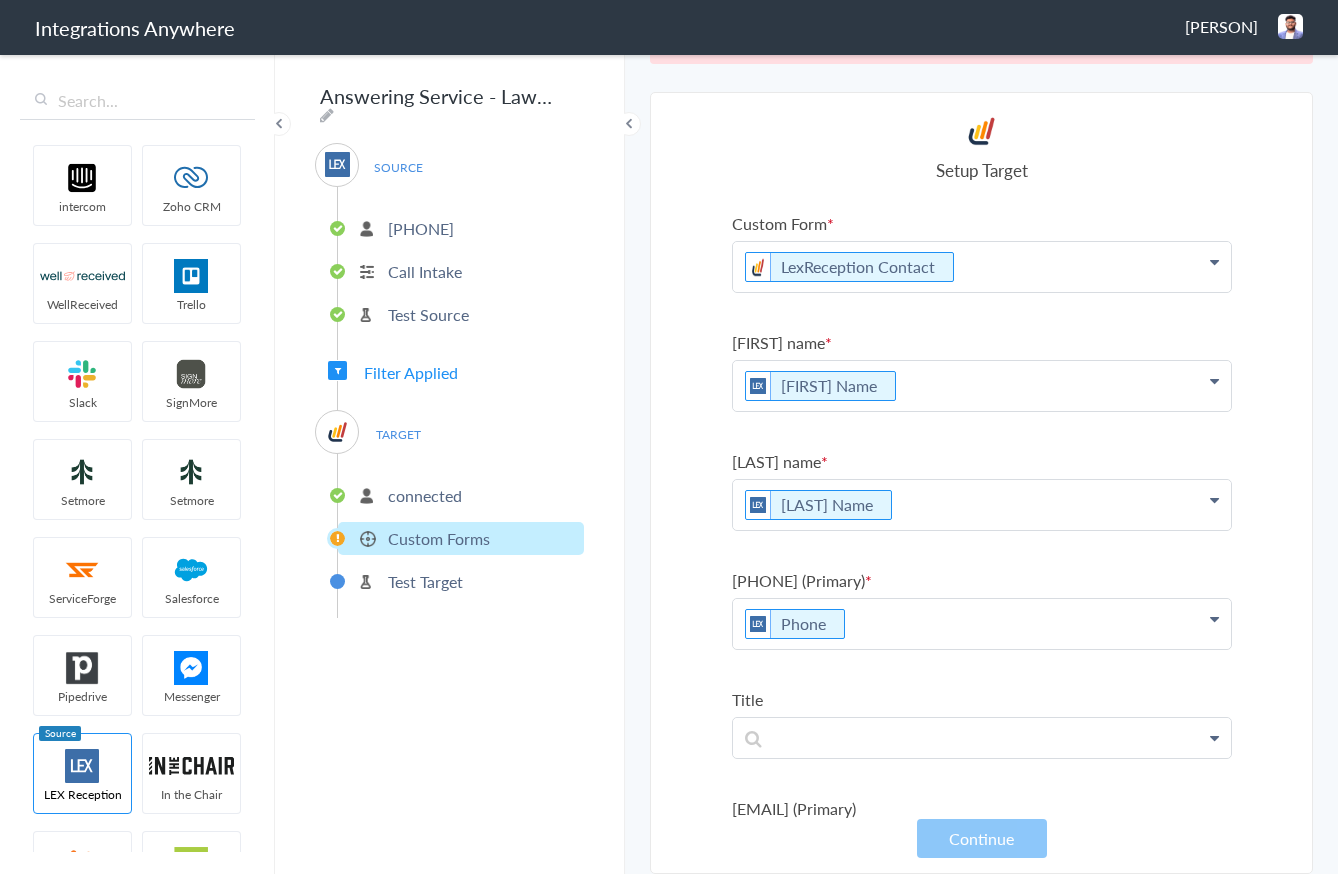 click on "connected" at bounding box center (425, 495) 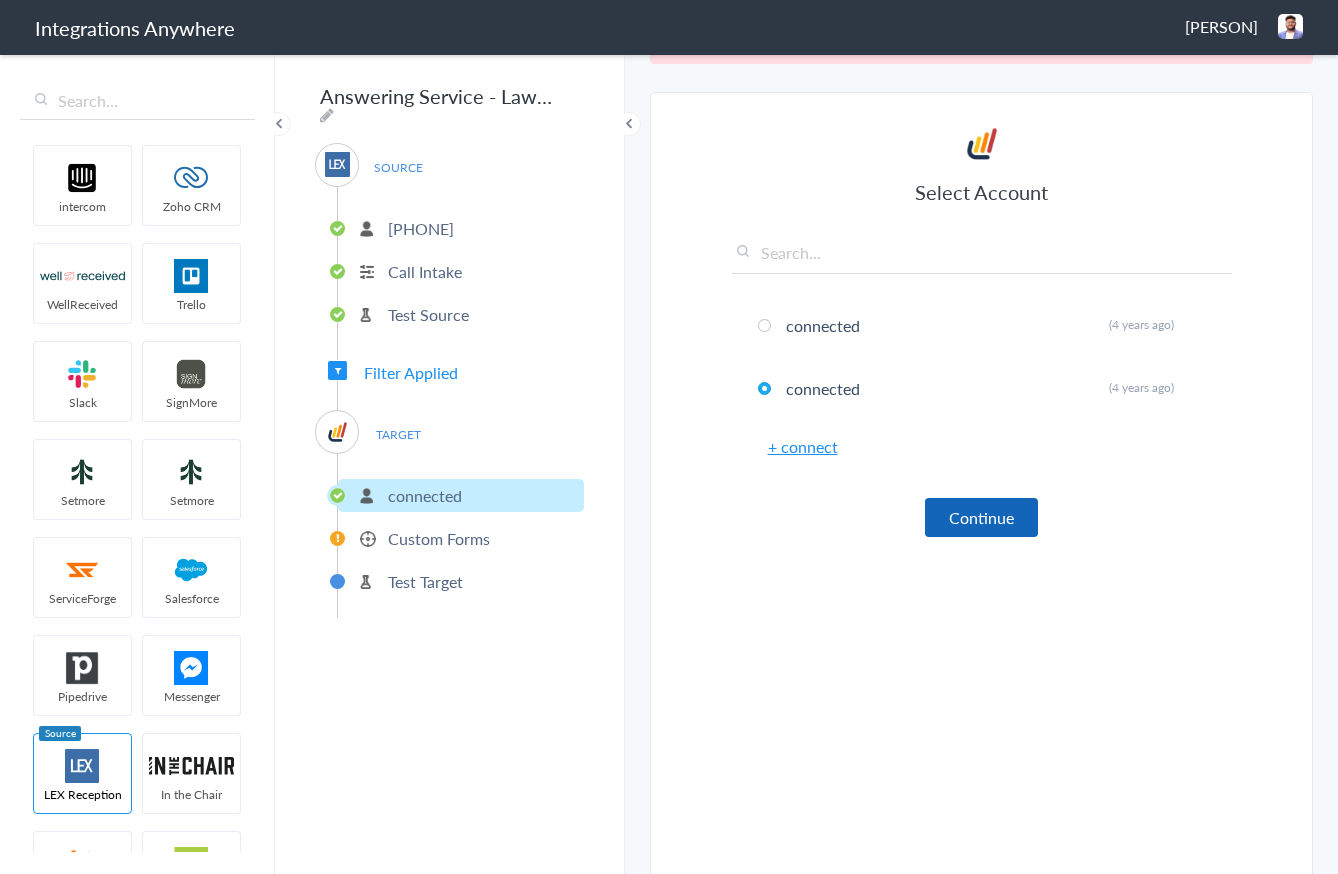 click on "Continue" at bounding box center (981, 517) 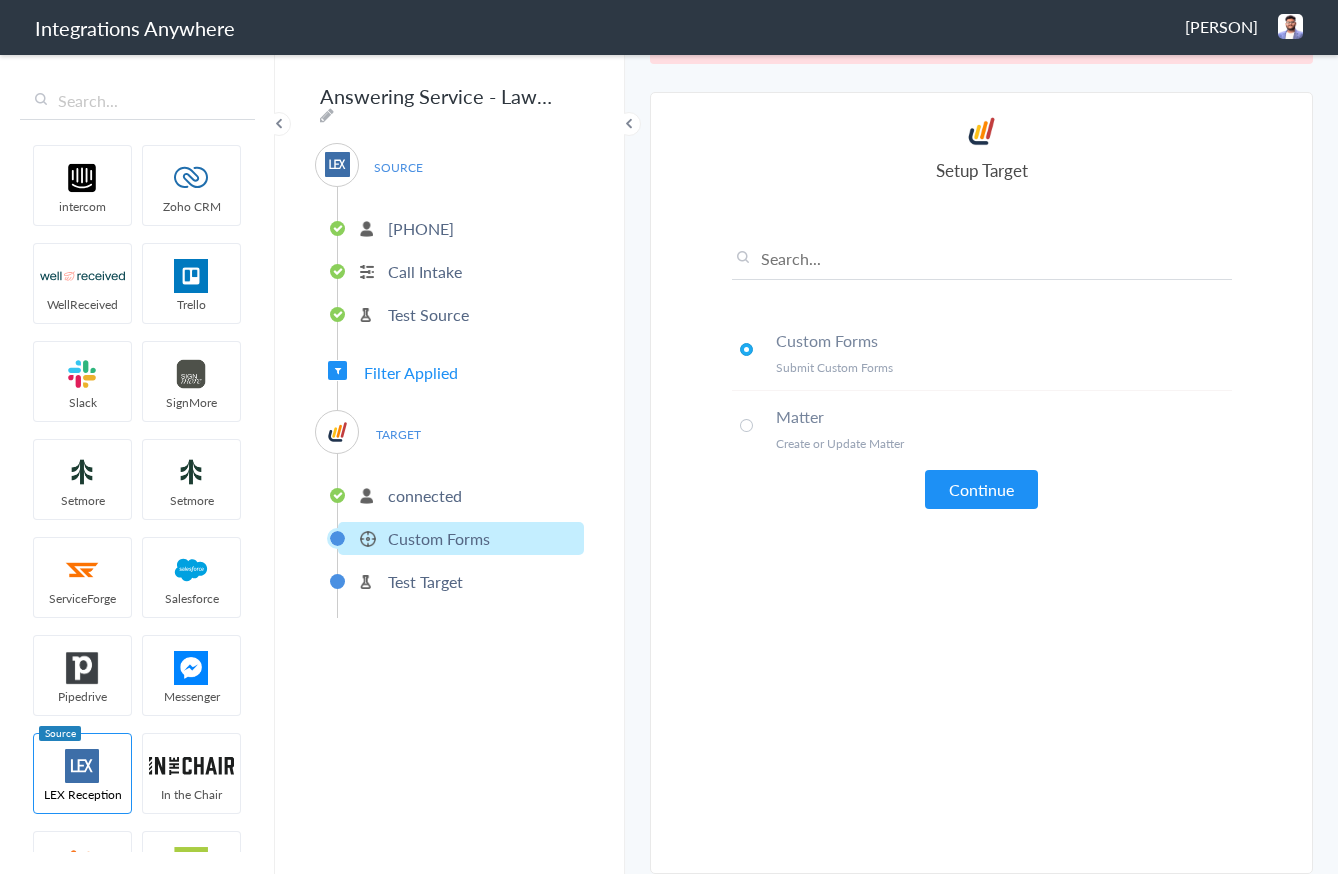 scroll, scrollTop: 0, scrollLeft: 0, axis: both 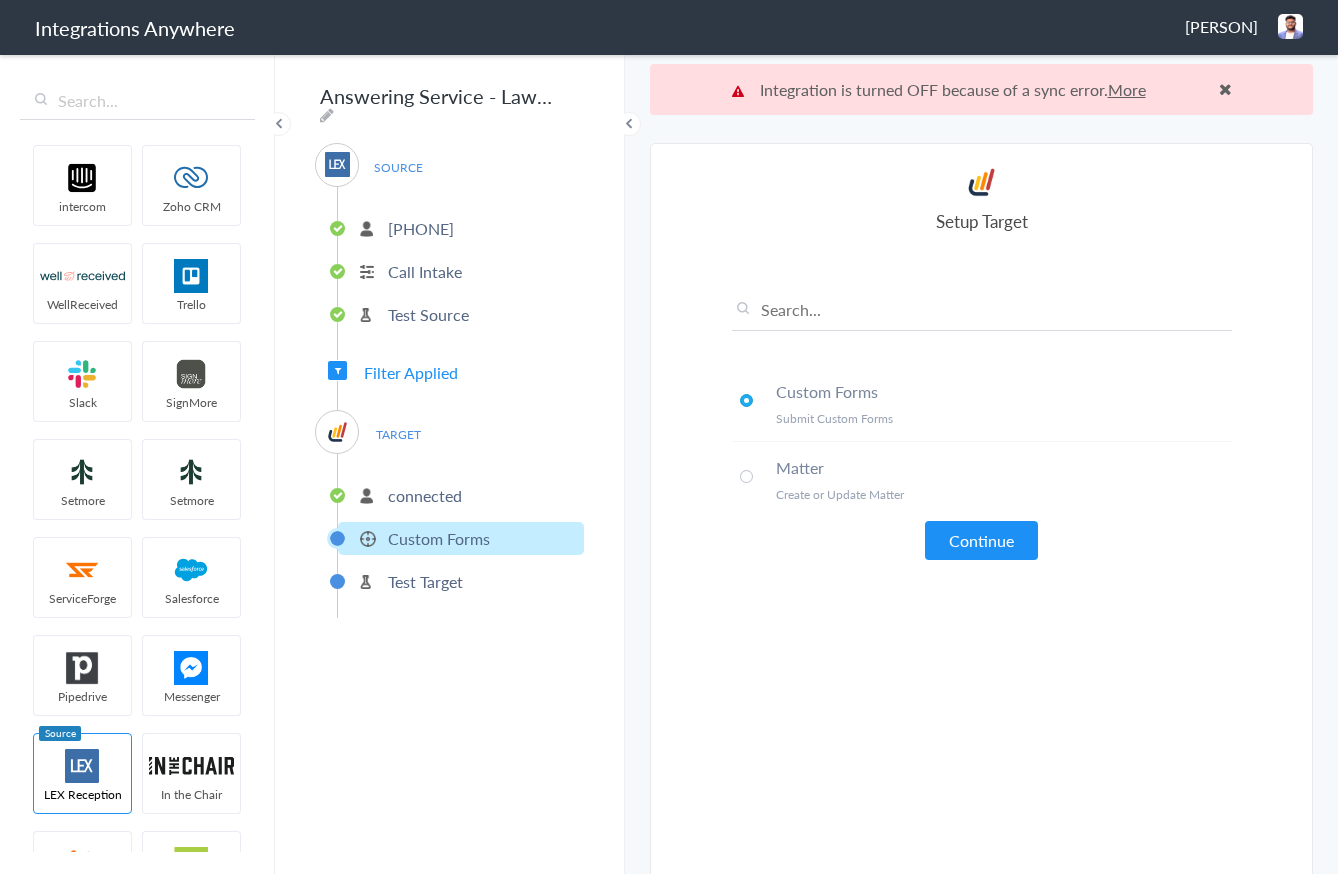 click on "More" at bounding box center [1127, 89] 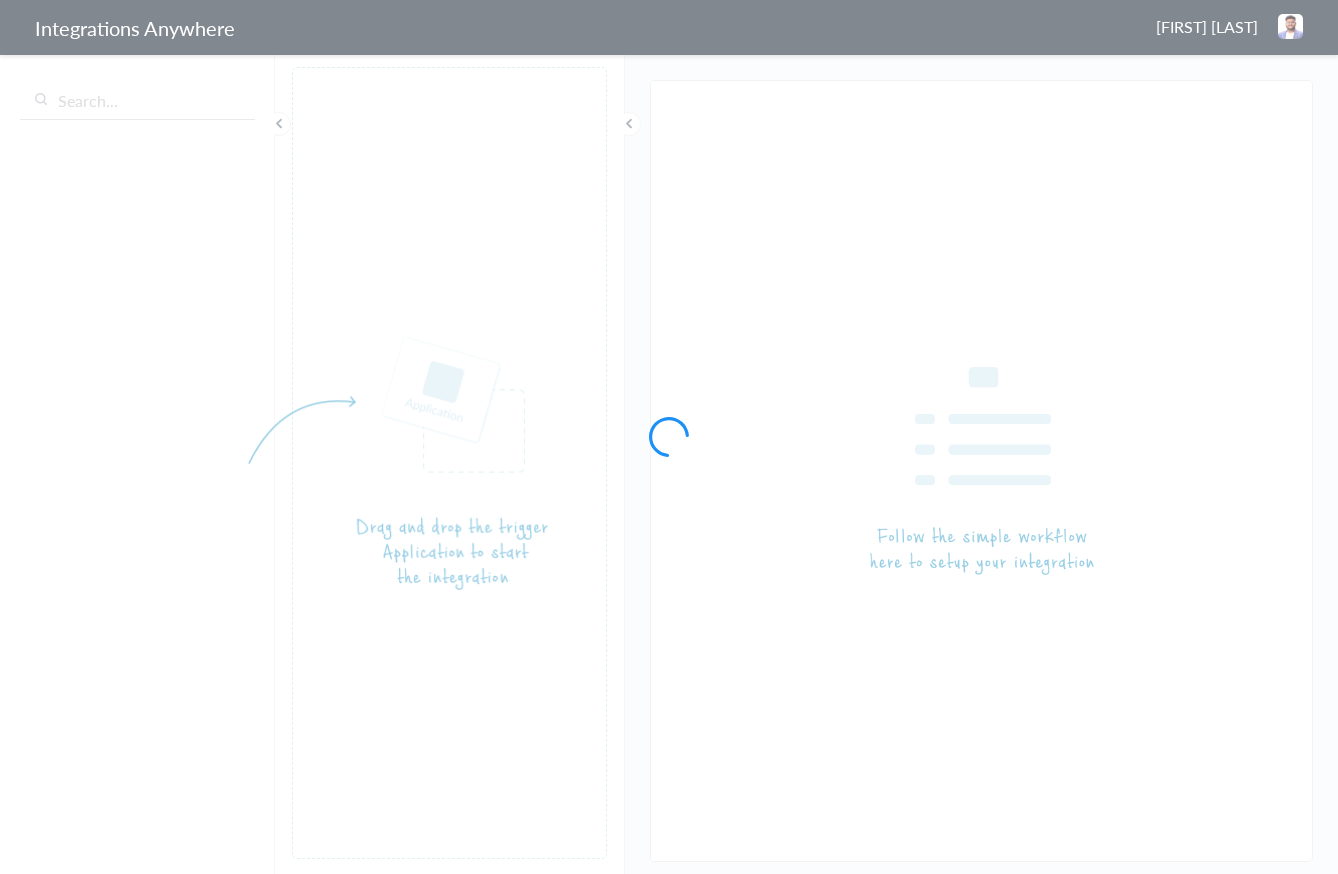 scroll, scrollTop: 0, scrollLeft: 0, axis: both 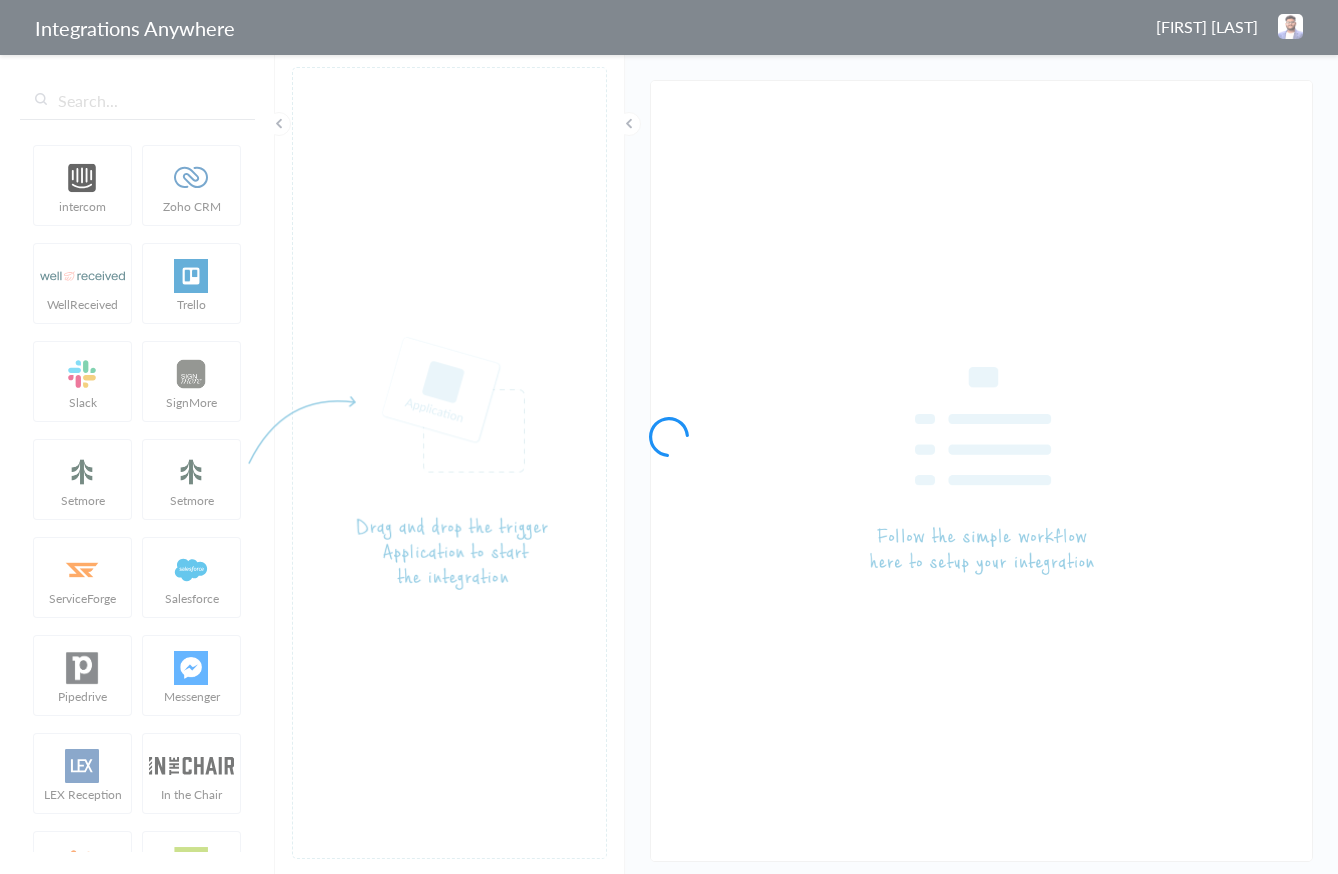 type on "Lex Reception - Mara Law- 8778516380 -" 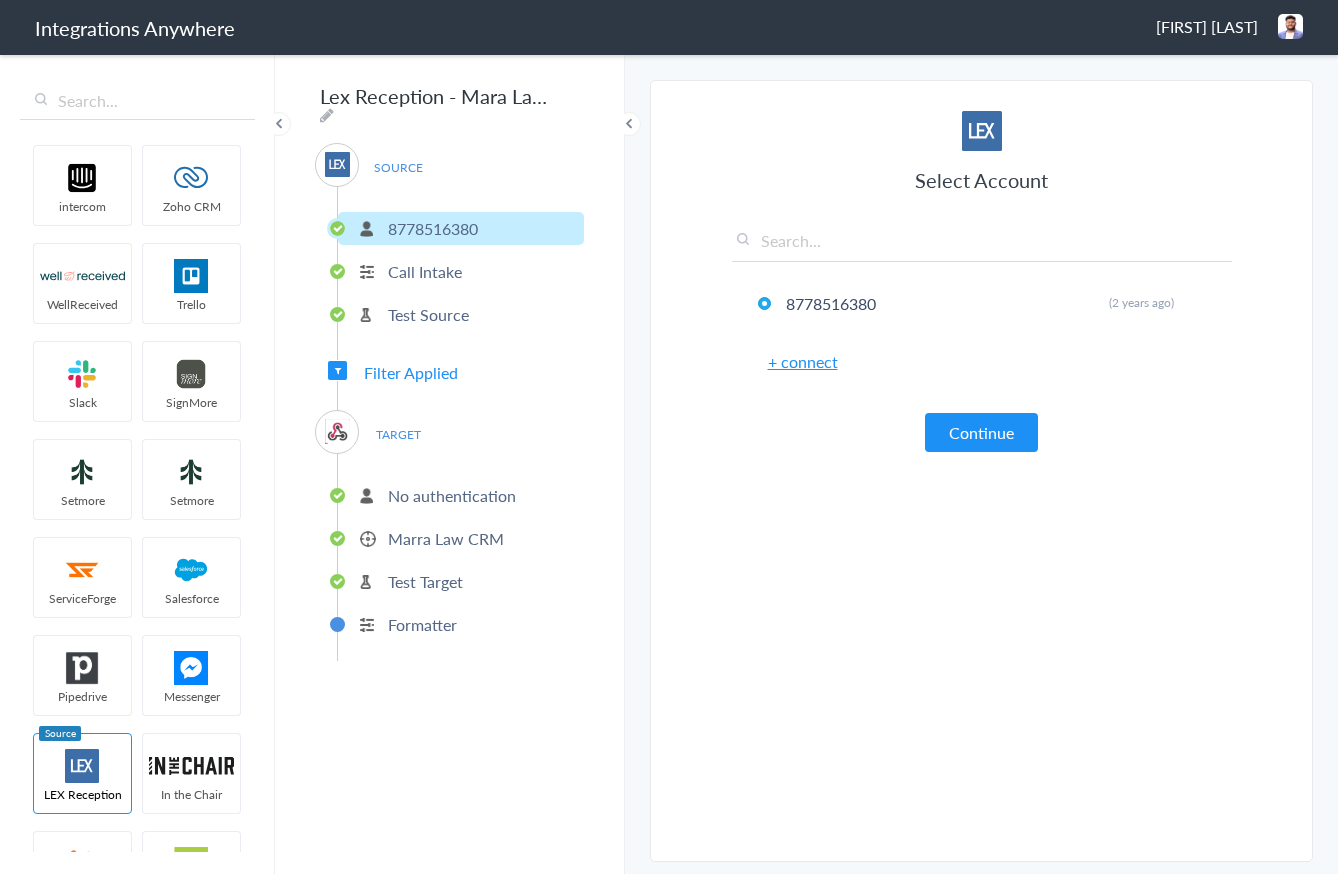 click on "No authentication" at bounding box center [452, 495] 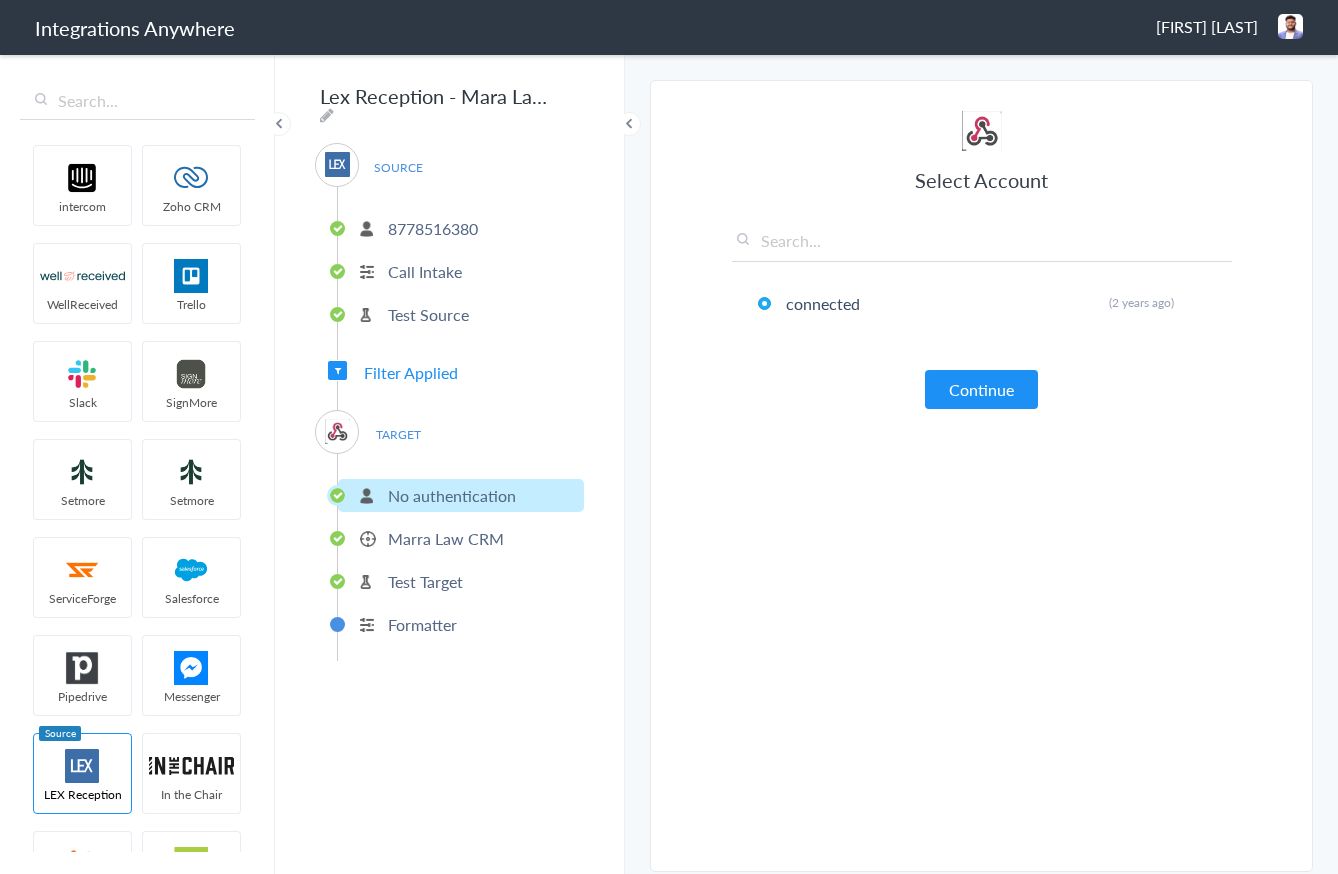 drag, startPoint x: 956, startPoint y: 383, endPoint x: 942, endPoint y: 410, distance: 30.413813 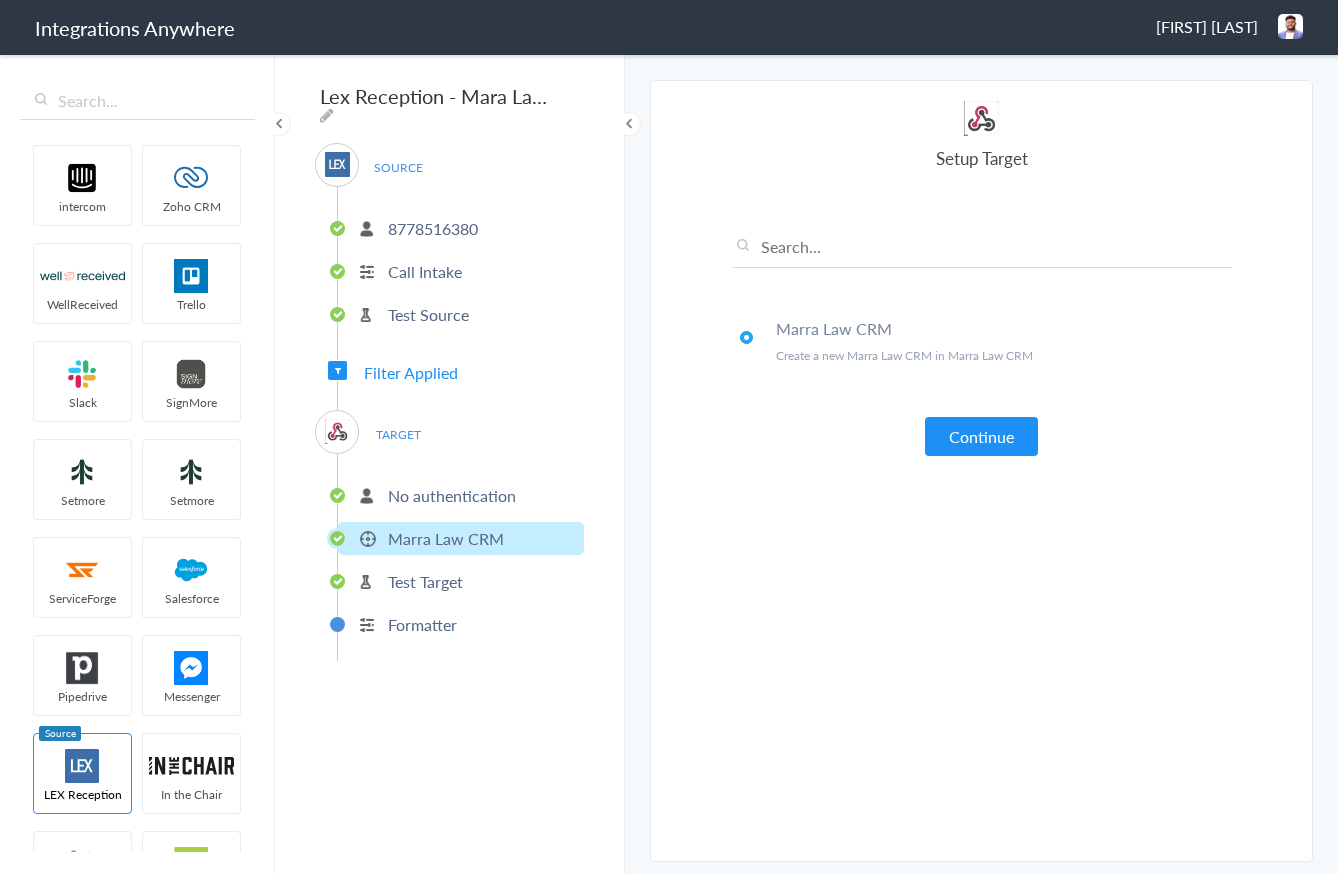 click on "Continue" at bounding box center [981, 436] 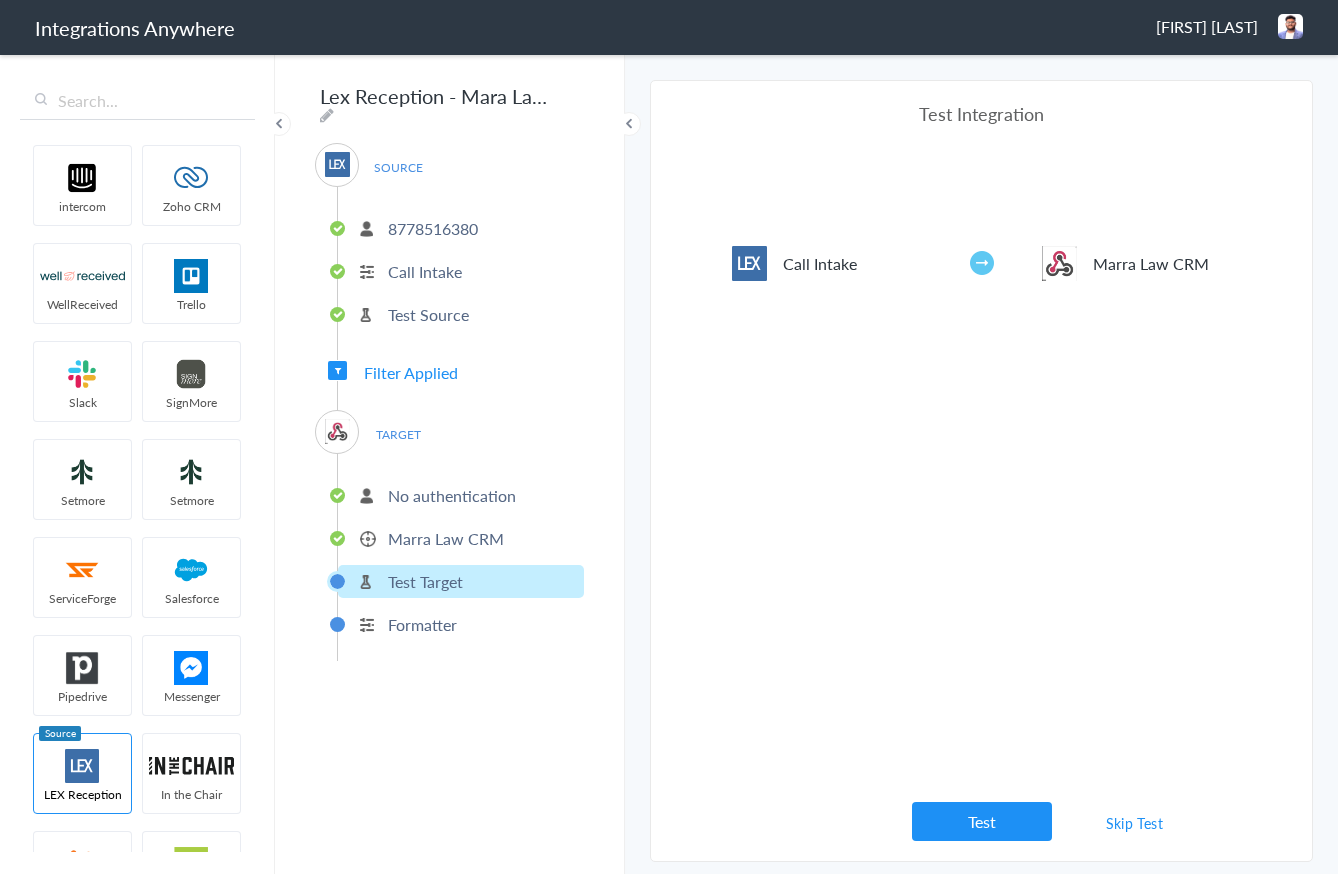 click on "Skip Test" at bounding box center [1135, 823] 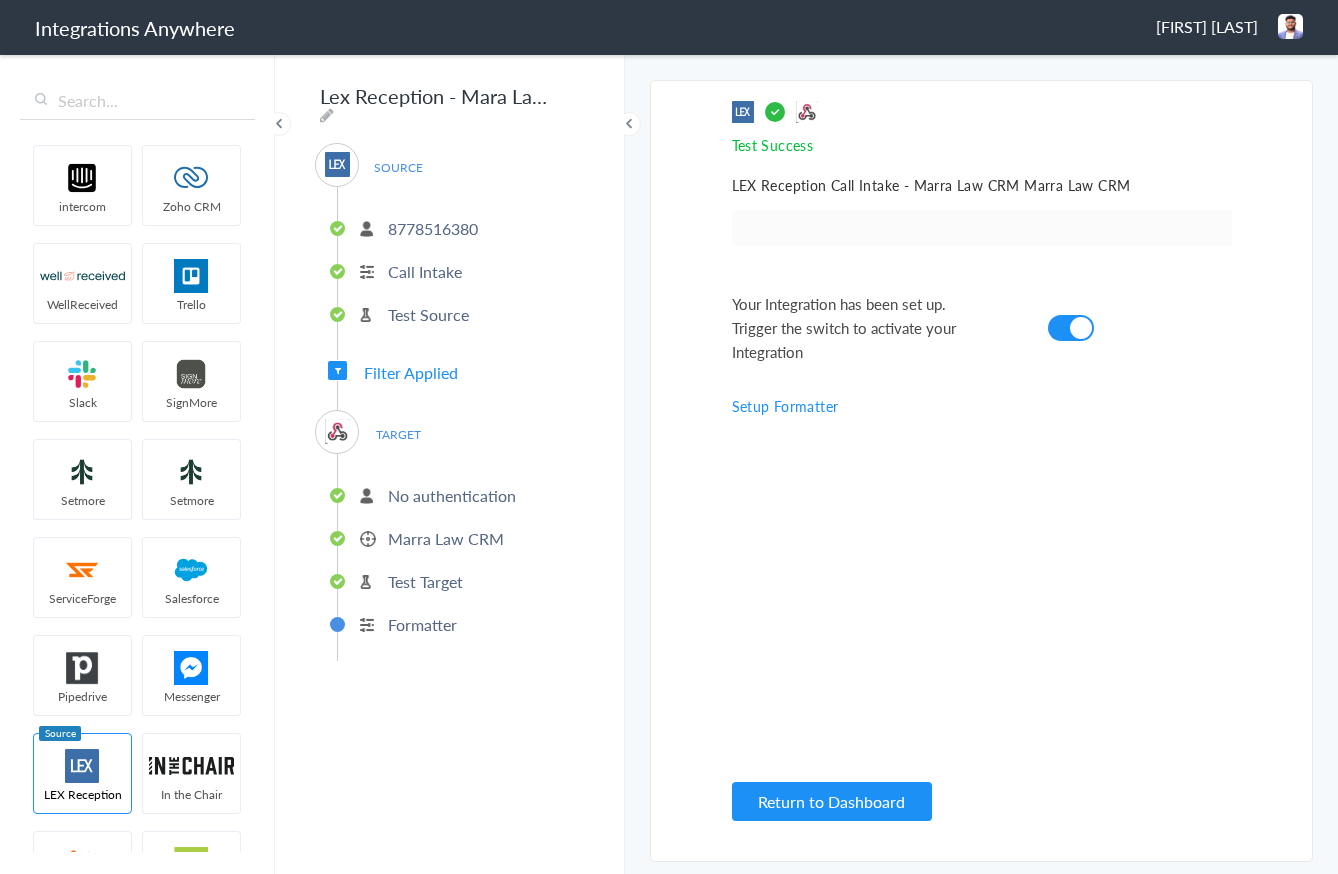 click on "Formatter" at bounding box center (422, 624) 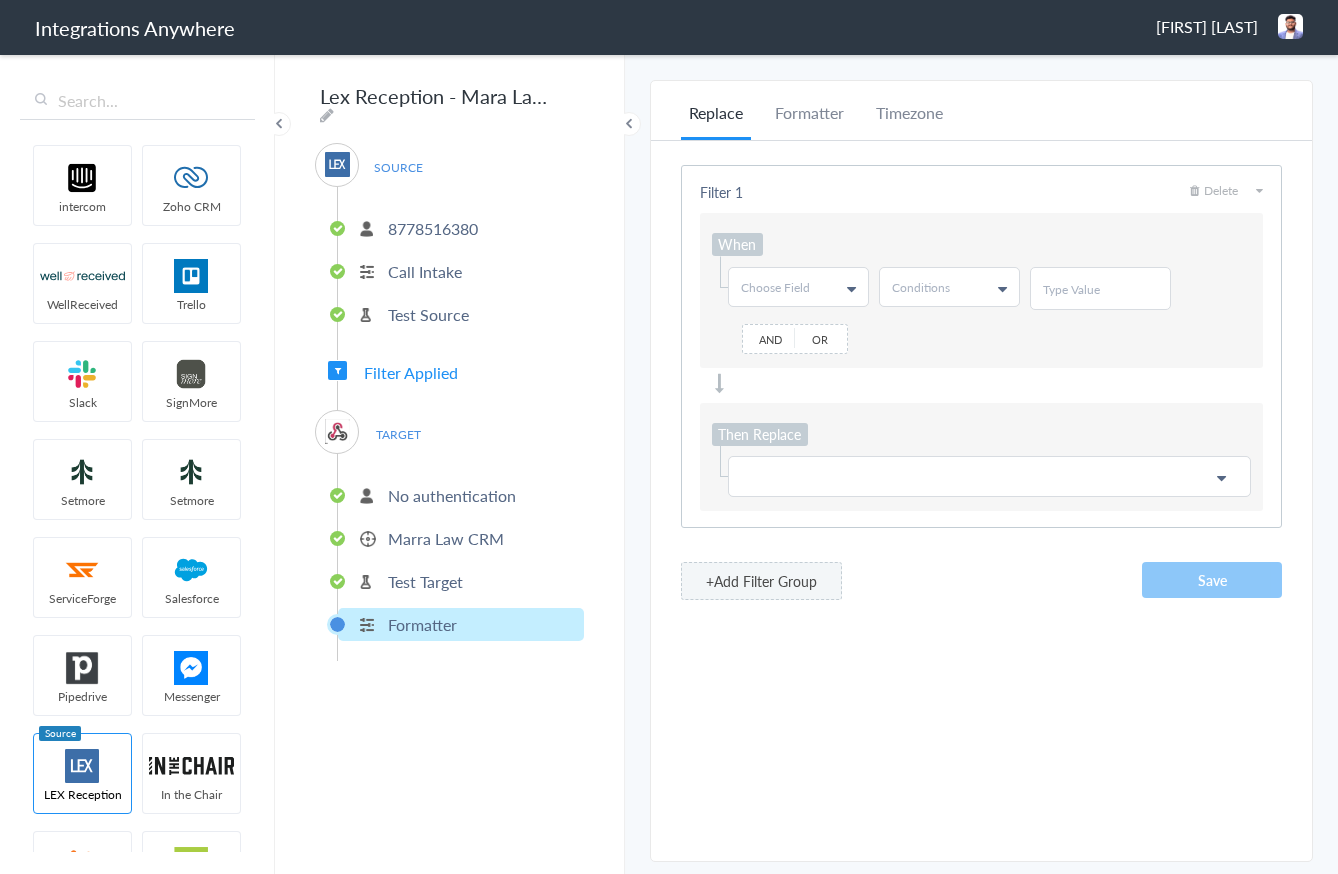 click on "Call Intake" at bounding box center (425, 271) 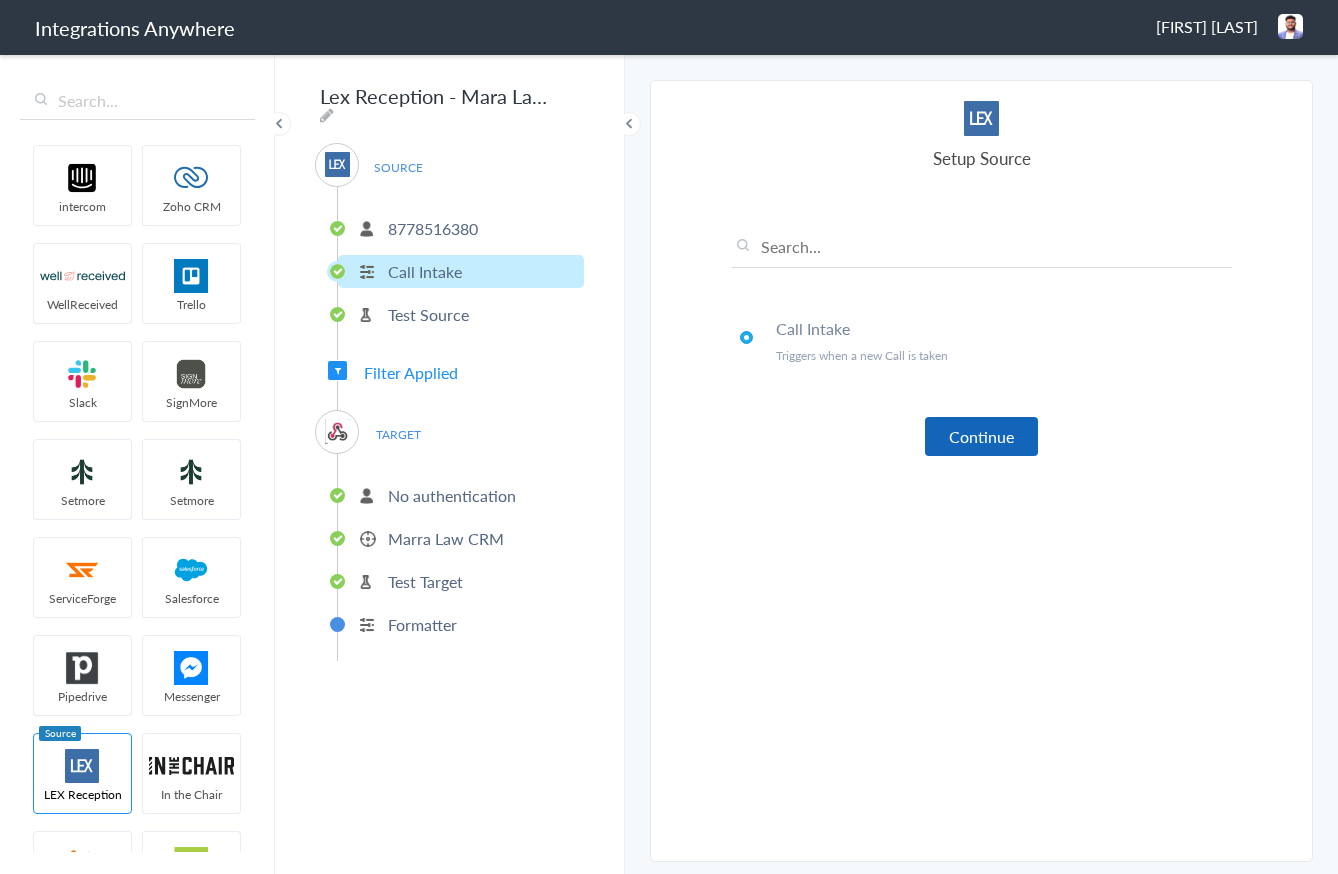 click on "Continue" at bounding box center (981, 436) 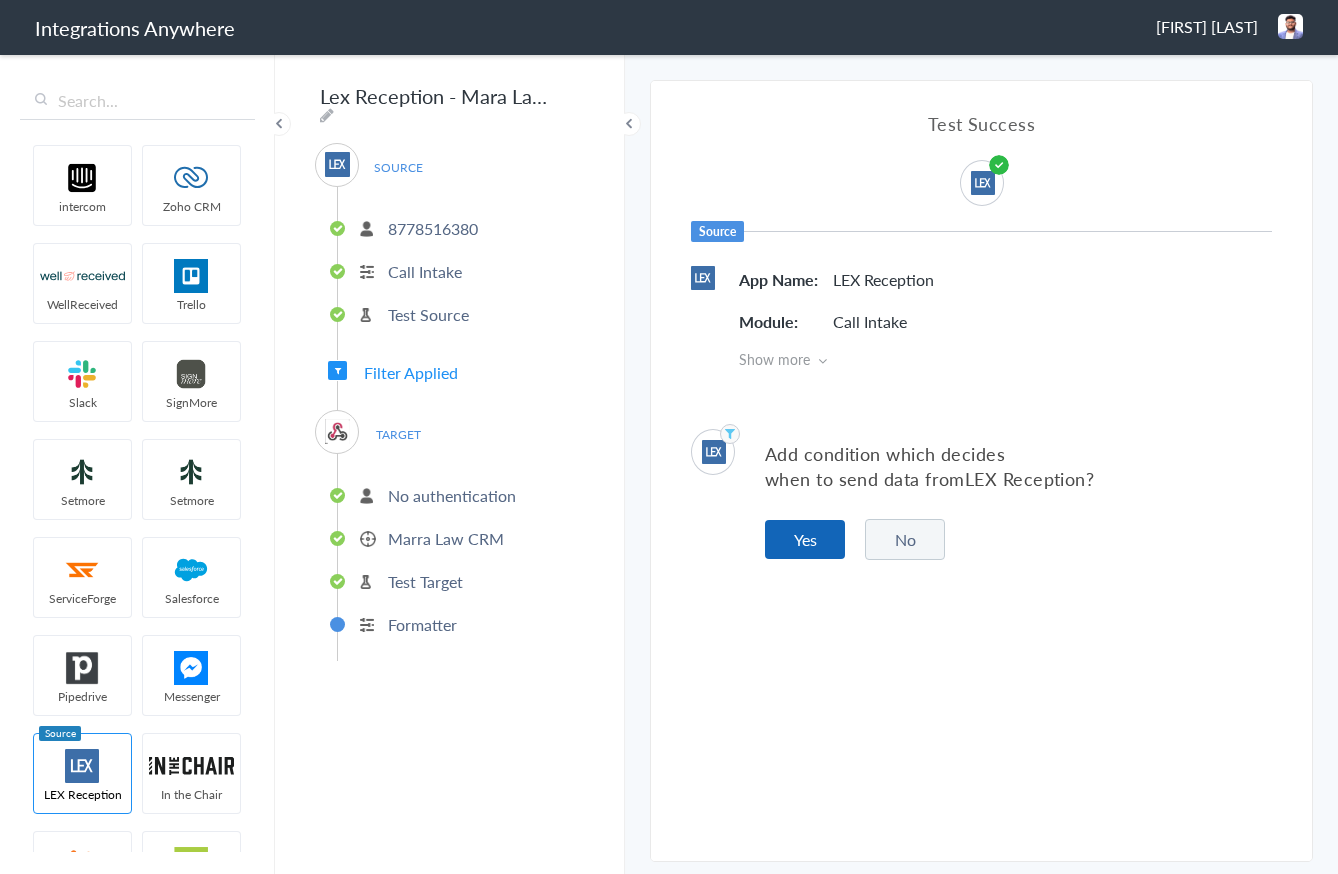 click on "Yes" at bounding box center (805, 539) 